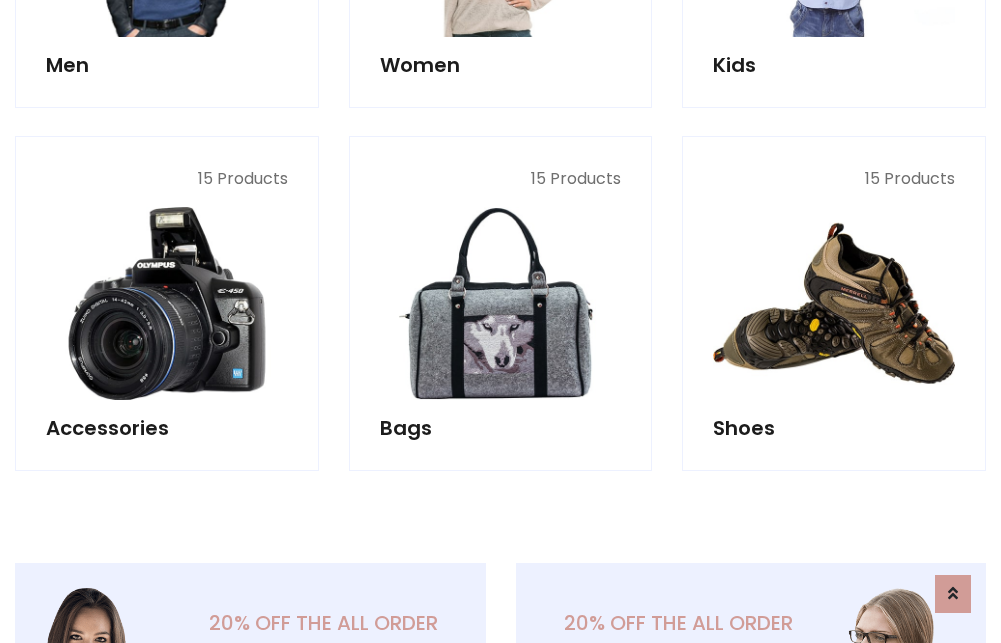 scroll, scrollTop: 853, scrollLeft: 0, axis: vertical 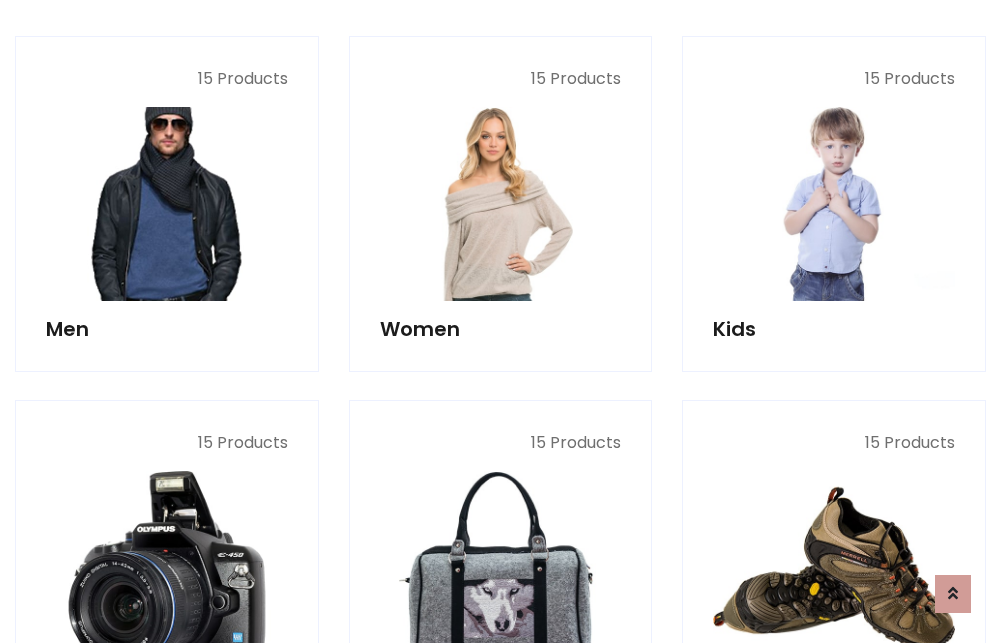 click at bounding box center [167, 204] 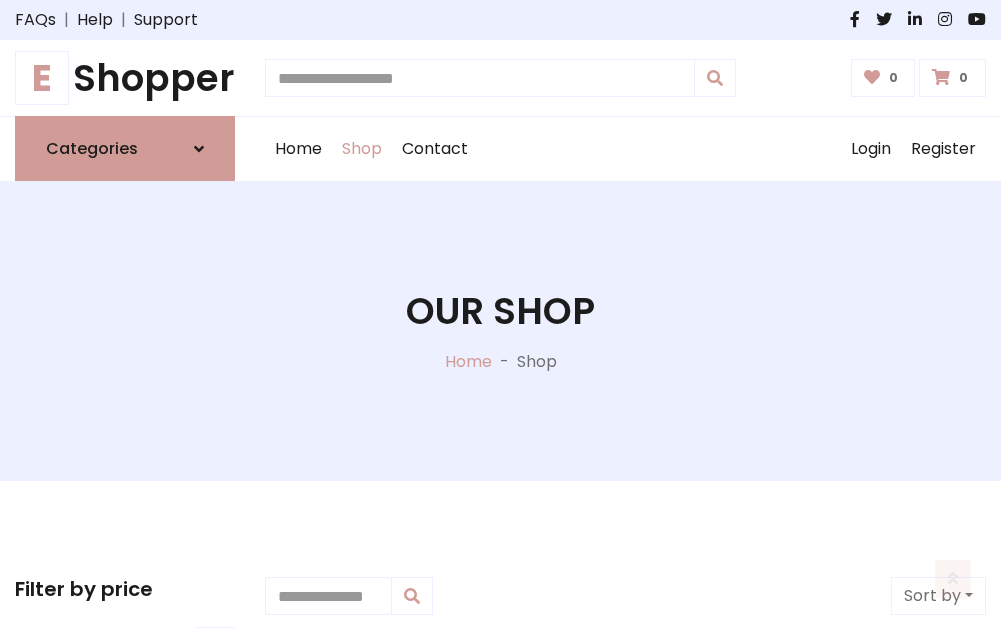 scroll, scrollTop: 807, scrollLeft: 0, axis: vertical 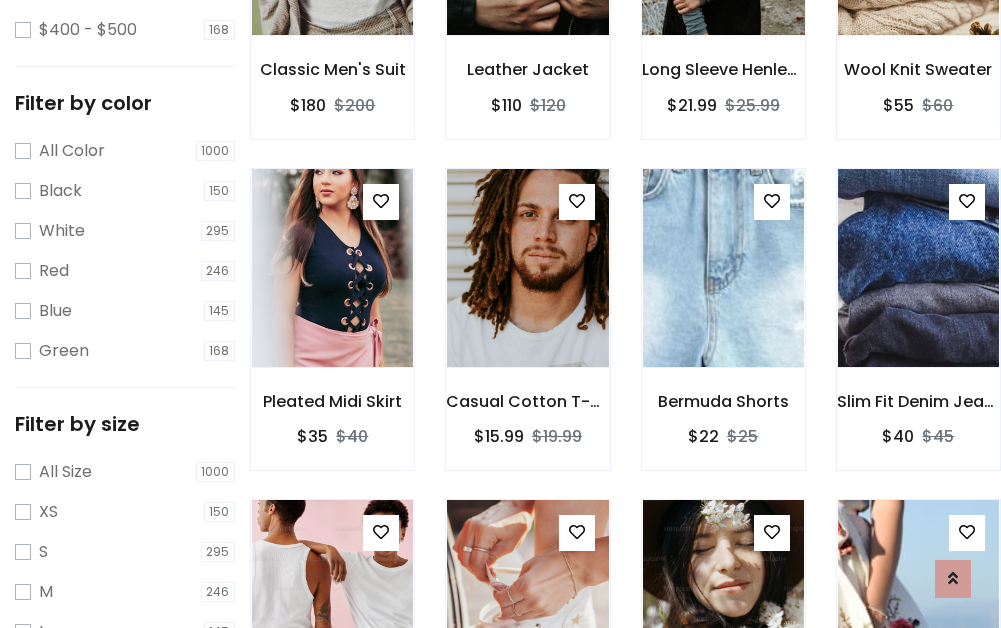 click at bounding box center [723, -64] 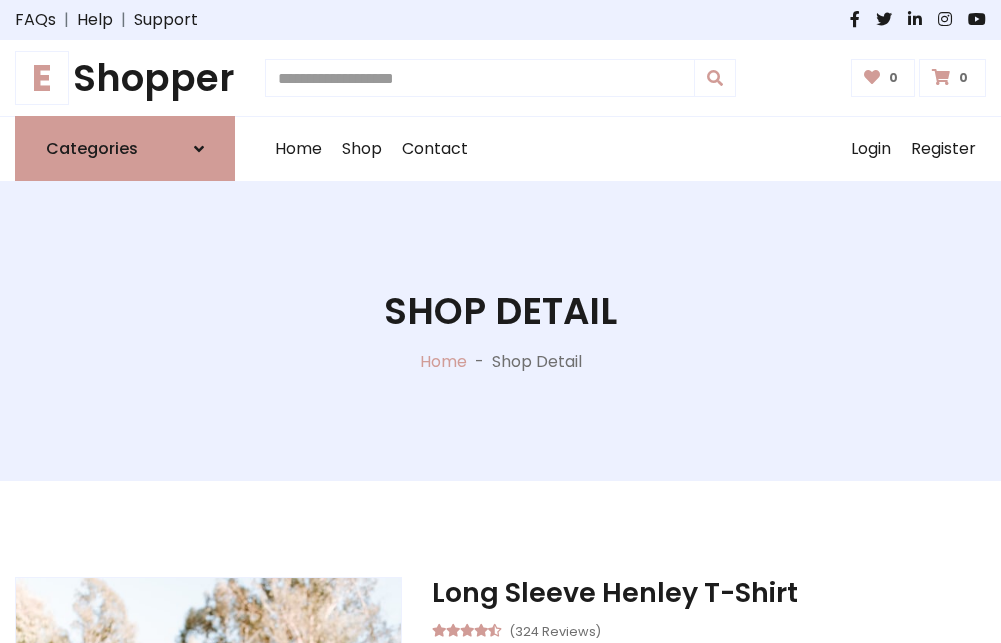 scroll, scrollTop: 0, scrollLeft: 0, axis: both 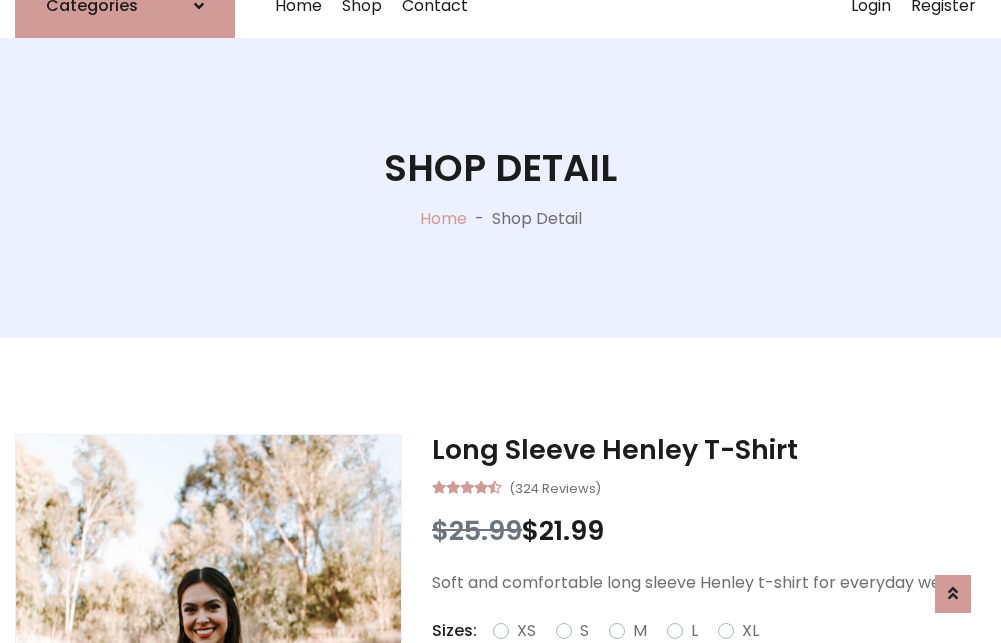 click on "Red" at bounding box center [722, 655] 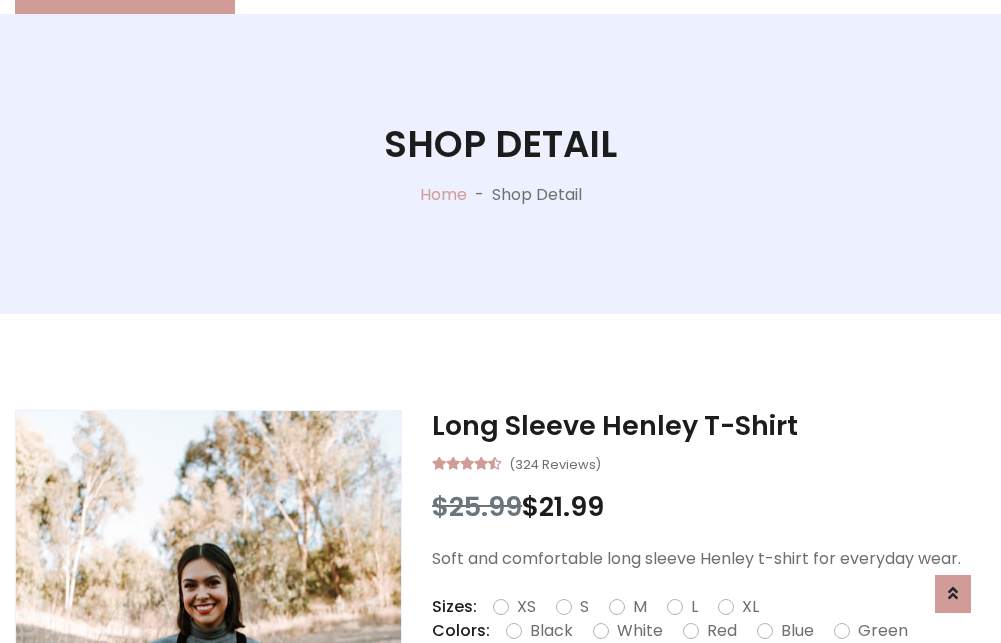click on "Add To Cart" at bounding box center [653, 694] 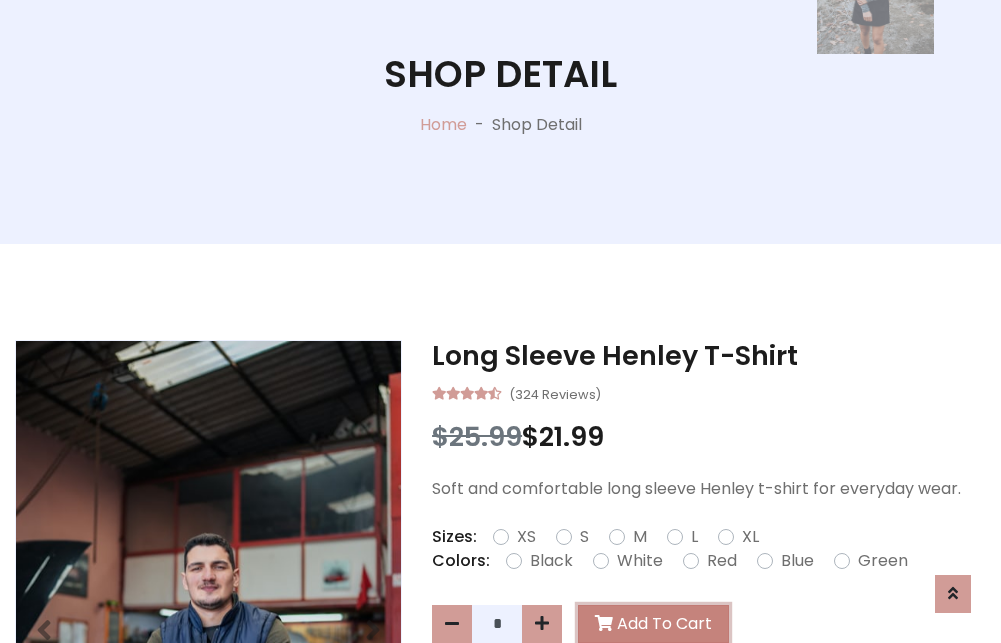 scroll, scrollTop: 0, scrollLeft: 0, axis: both 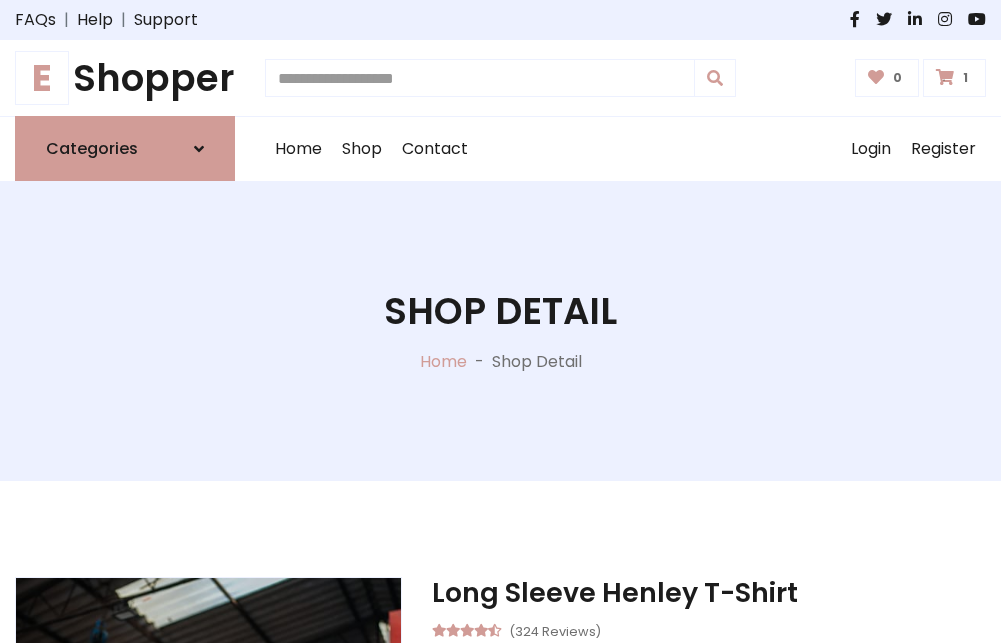 click at bounding box center [945, 77] 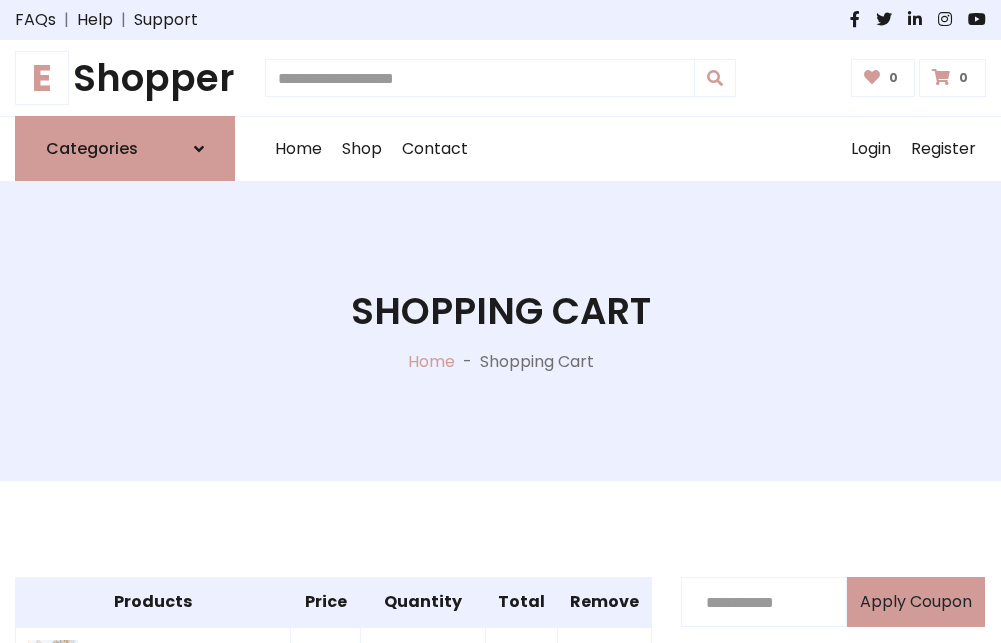 scroll, scrollTop: 474, scrollLeft: 0, axis: vertical 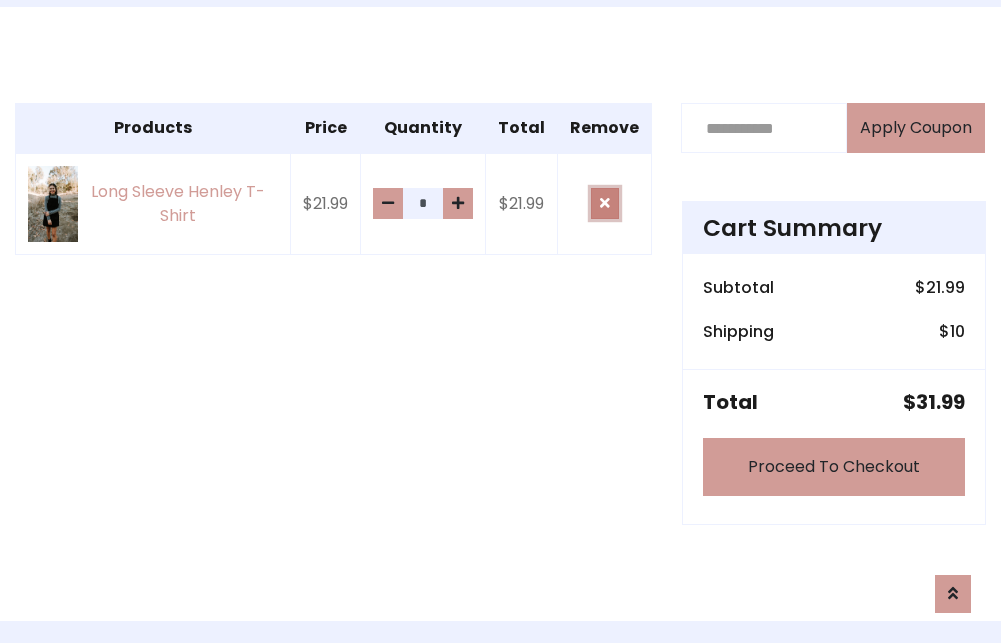 click at bounding box center [605, 203] 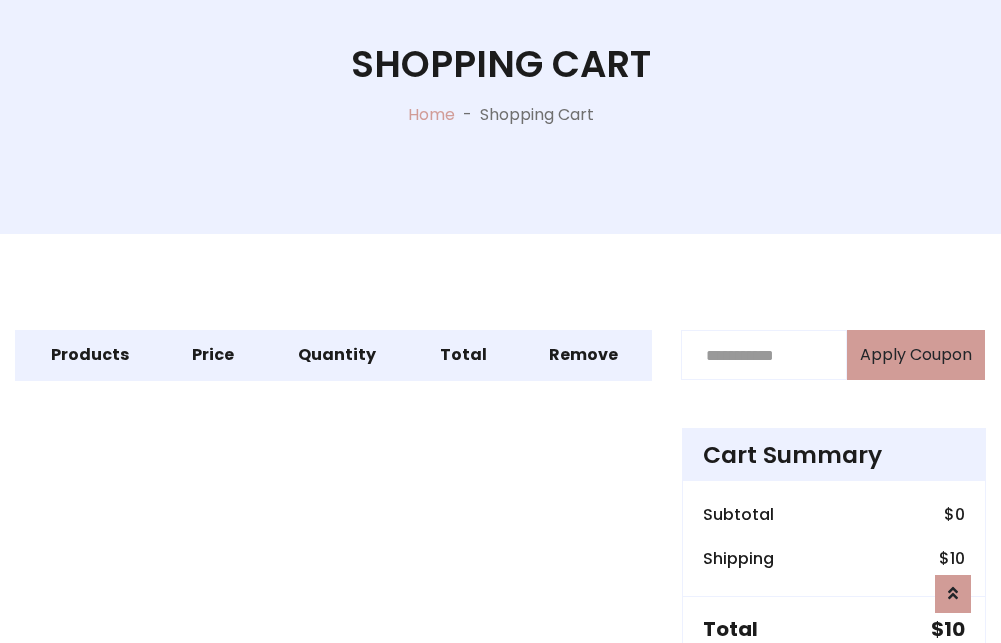 click on "Proceed To Checkout" at bounding box center (834, 694) 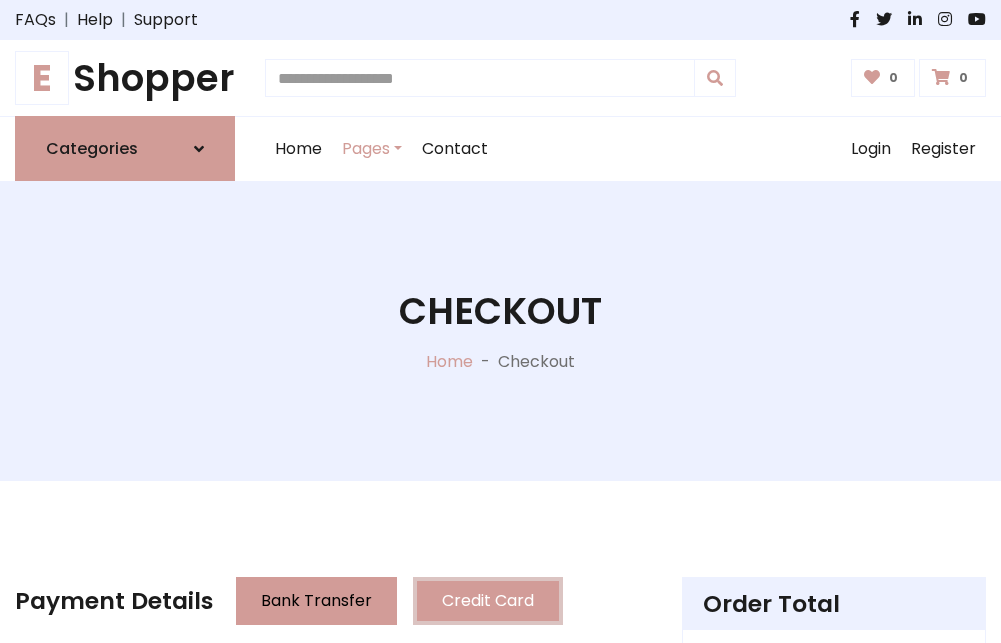 scroll, scrollTop: 137, scrollLeft: 0, axis: vertical 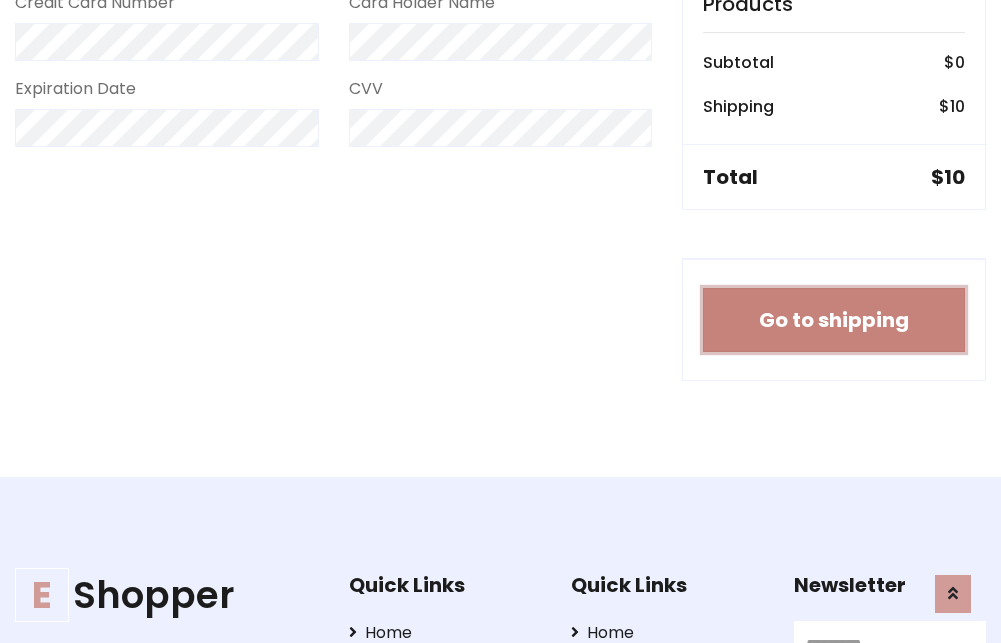 click on "Go to shipping" at bounding box center (834, 320) 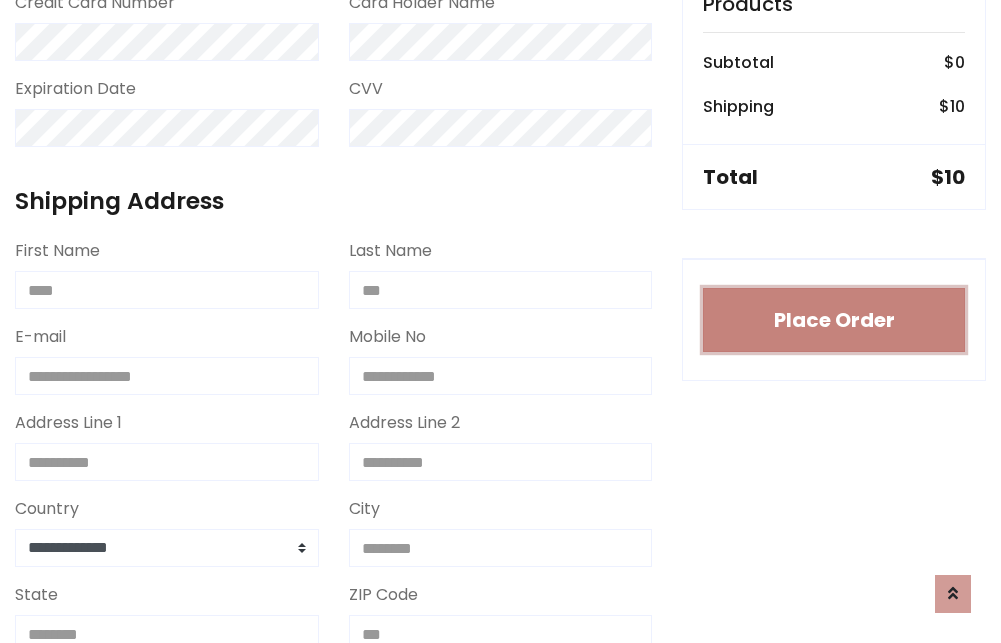 type 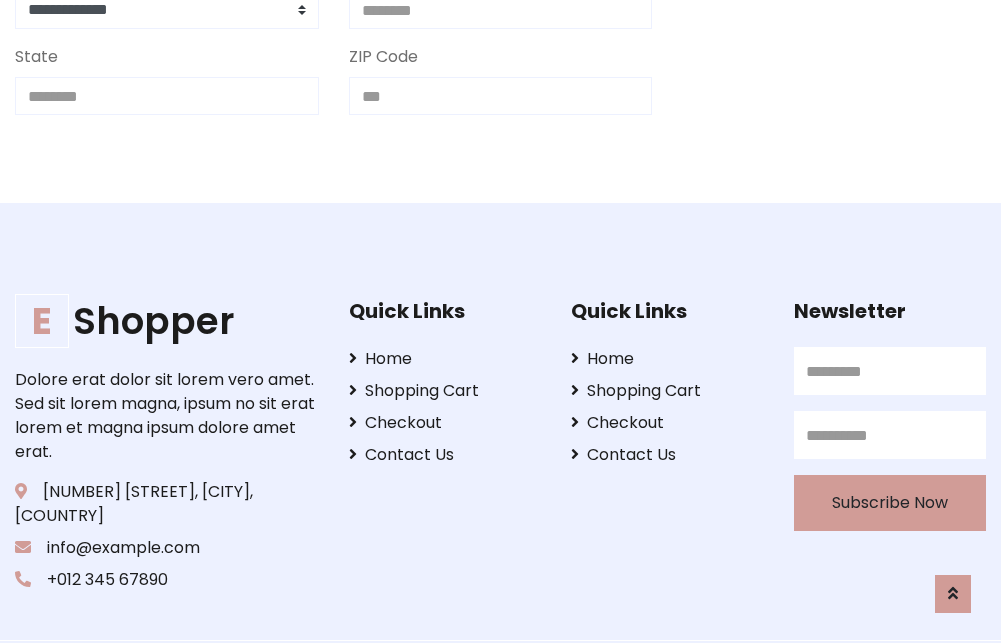 scroll, scrollTop: 713, scrollLeft: 0, axis: vertical 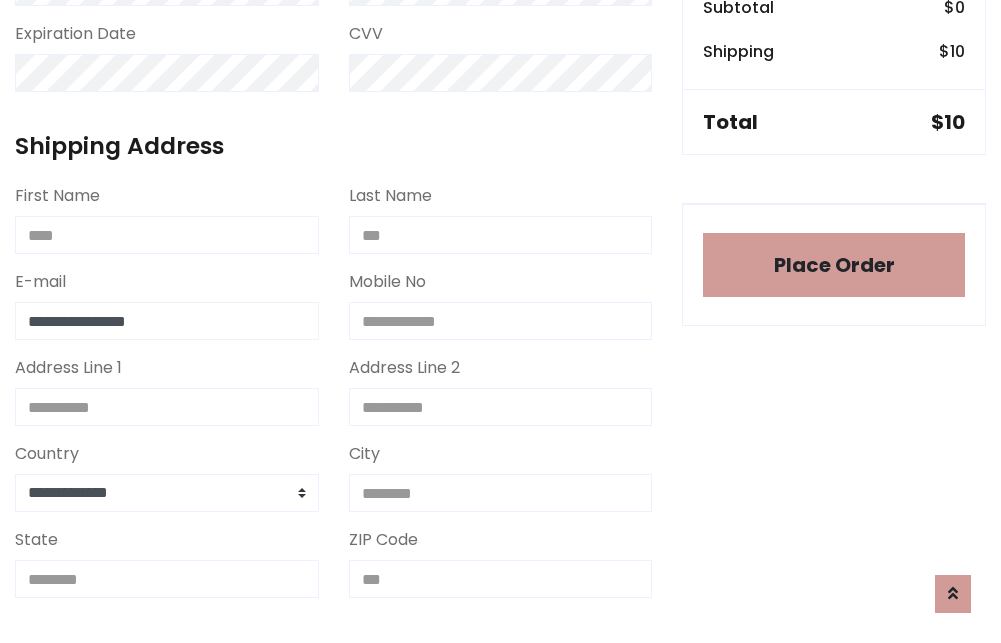 type on "**********" 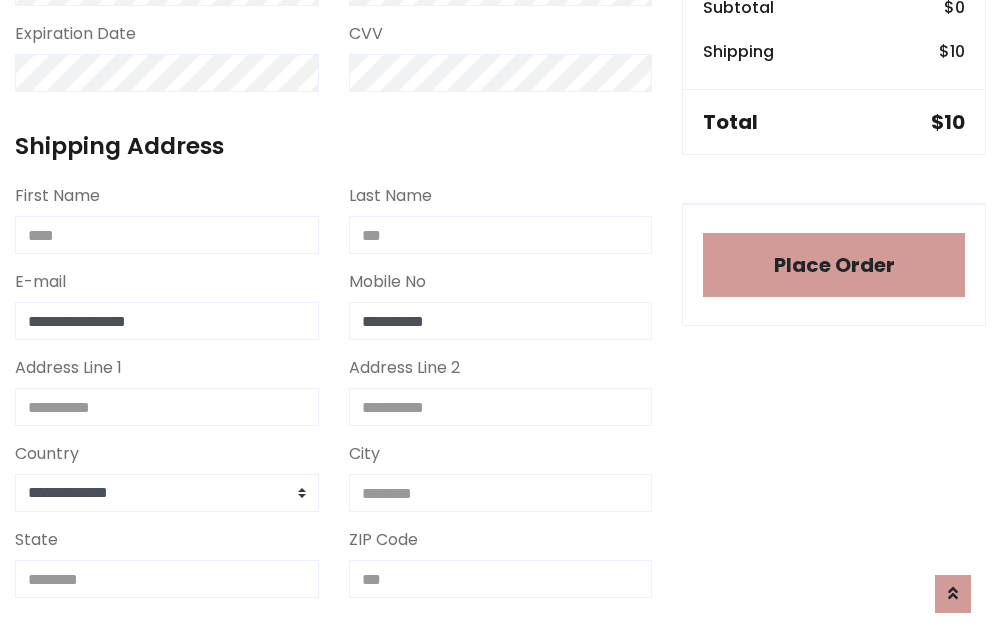 type on "**********" 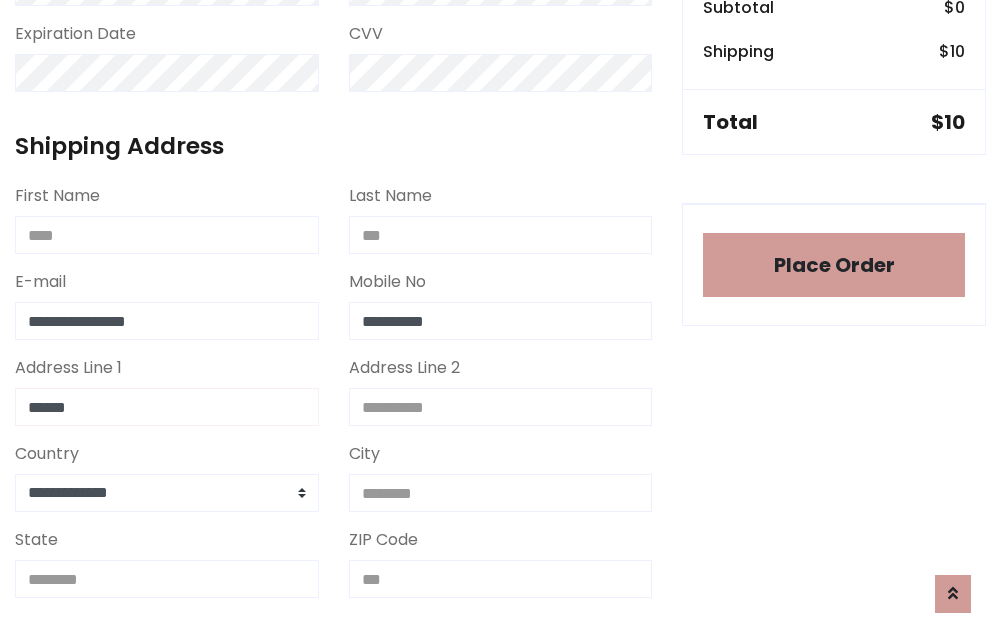 type on "******" 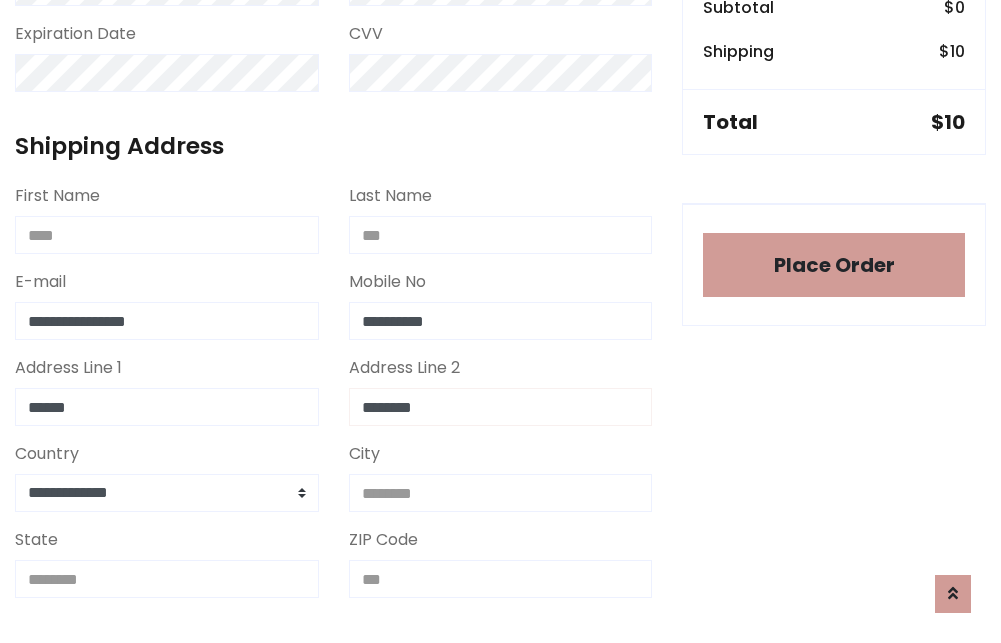 type on "********" 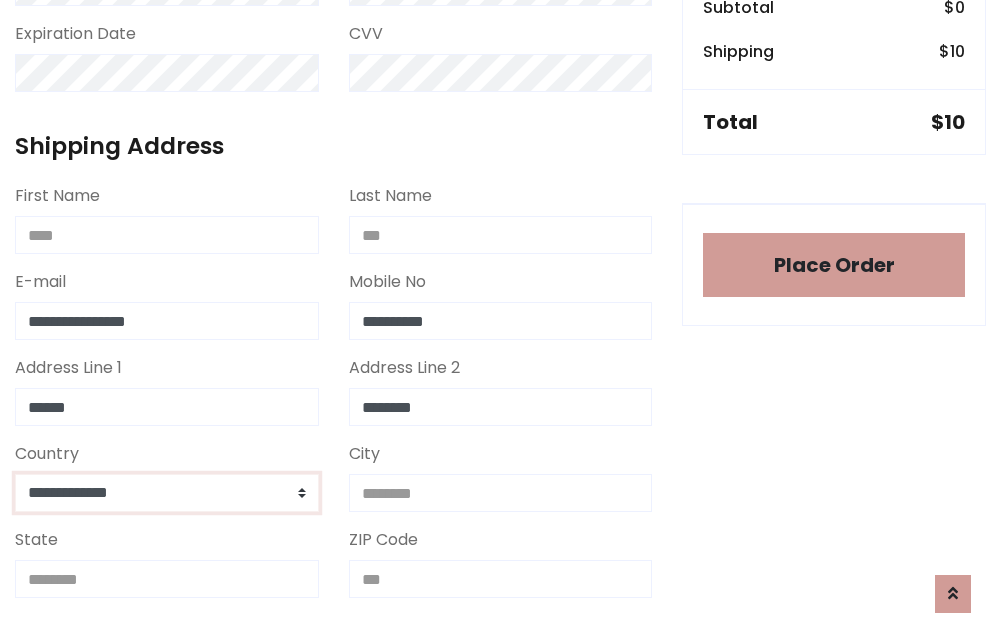 select on "*******" 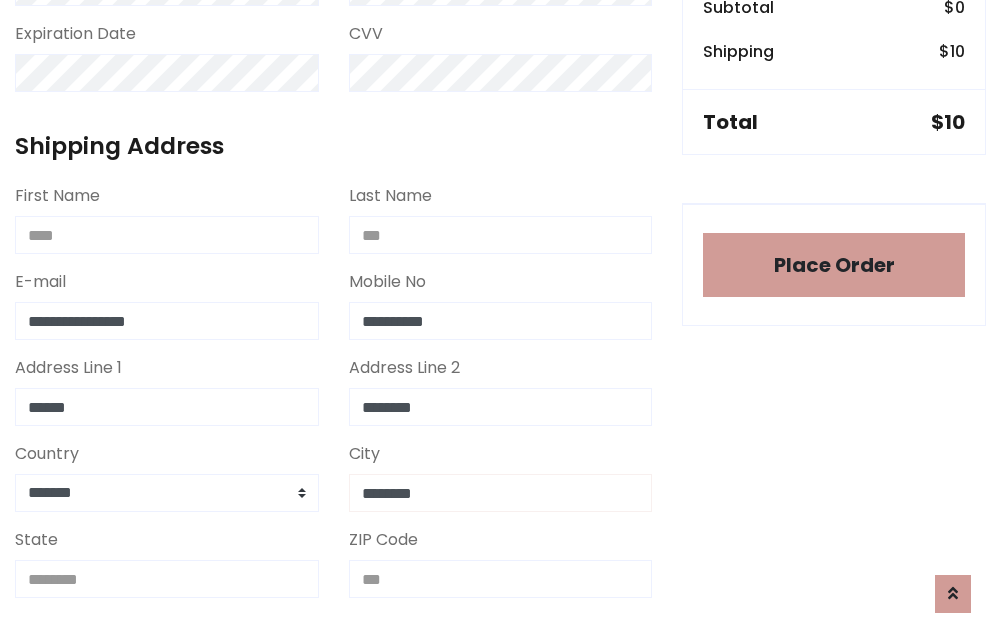 type on "********" 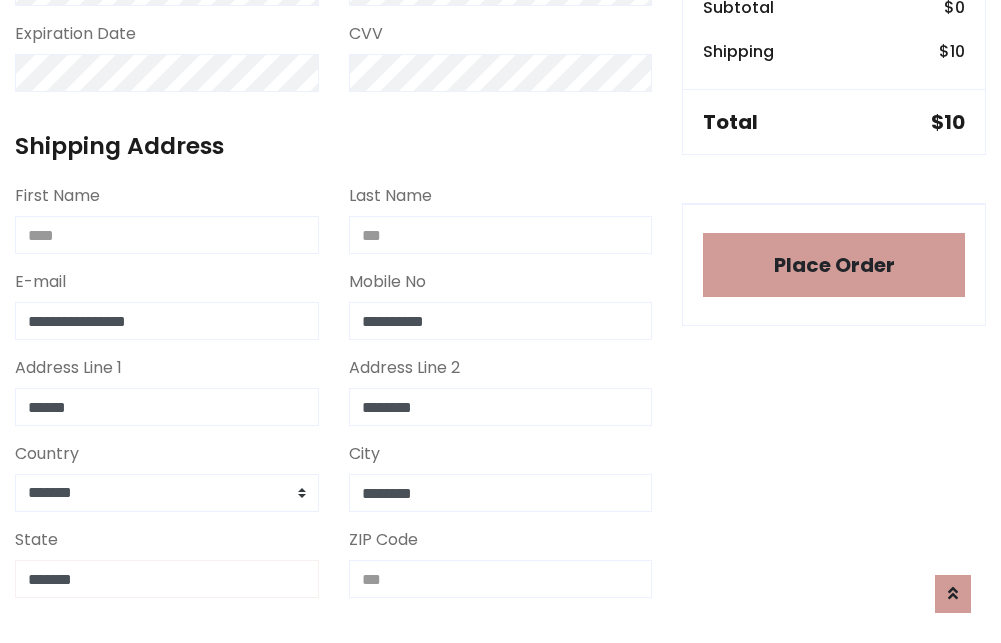 type on "*******" 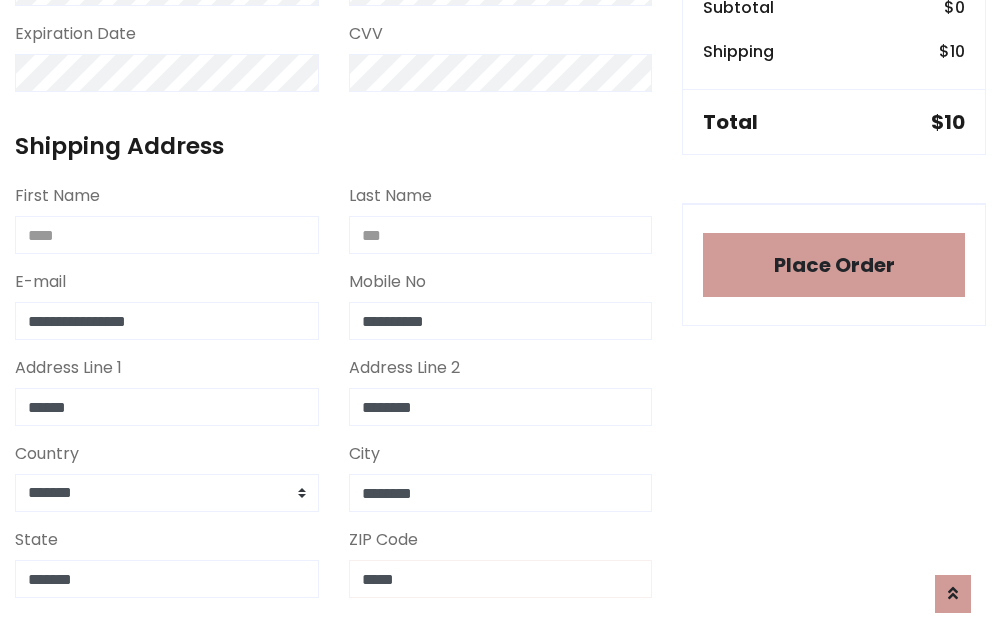 scroll, scrollTop: 403, scrollLeft: 0, axis: vertical 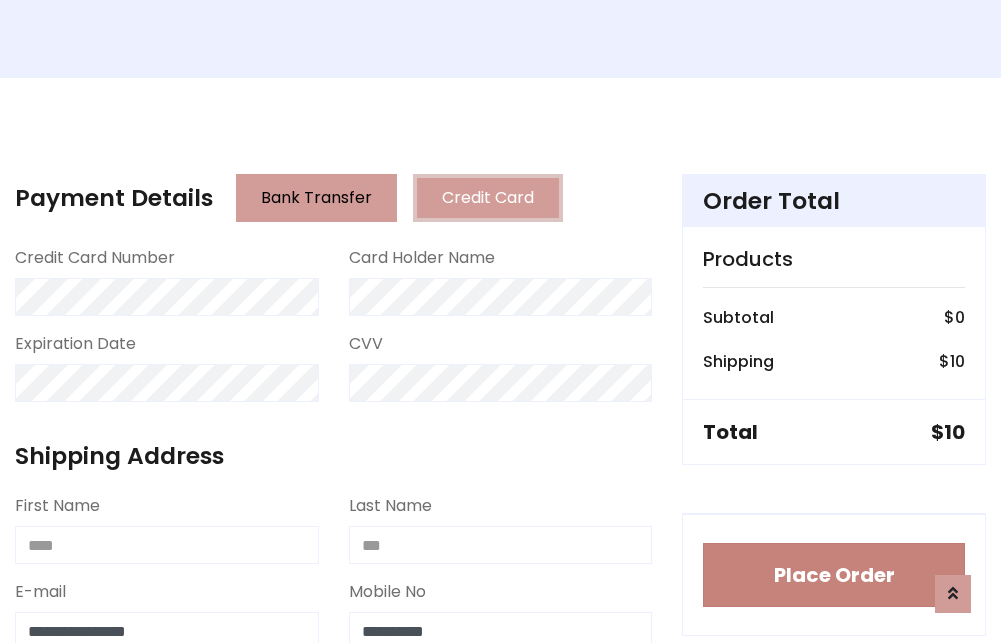 type on "*****" 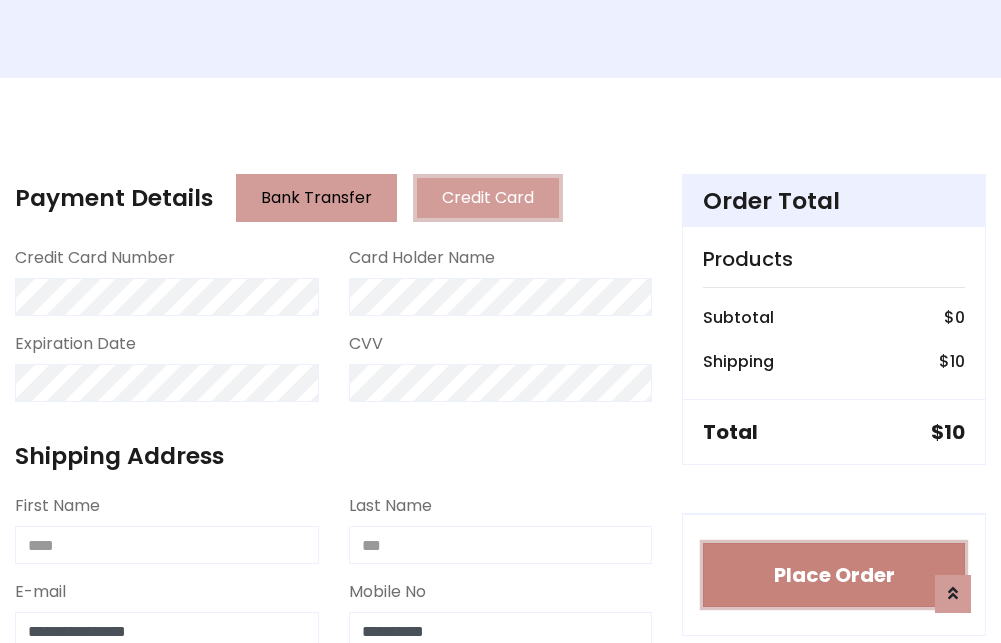 click on "Place Order" at bounding box center (834, 575) 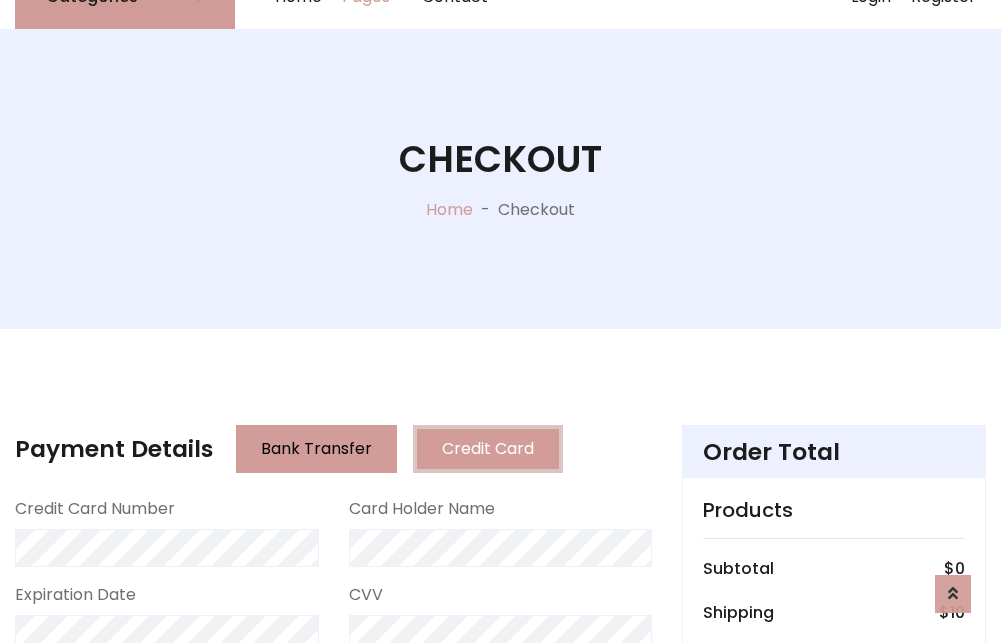 scroll, scrollTop: 0, scrollLeft: 0, axis: both 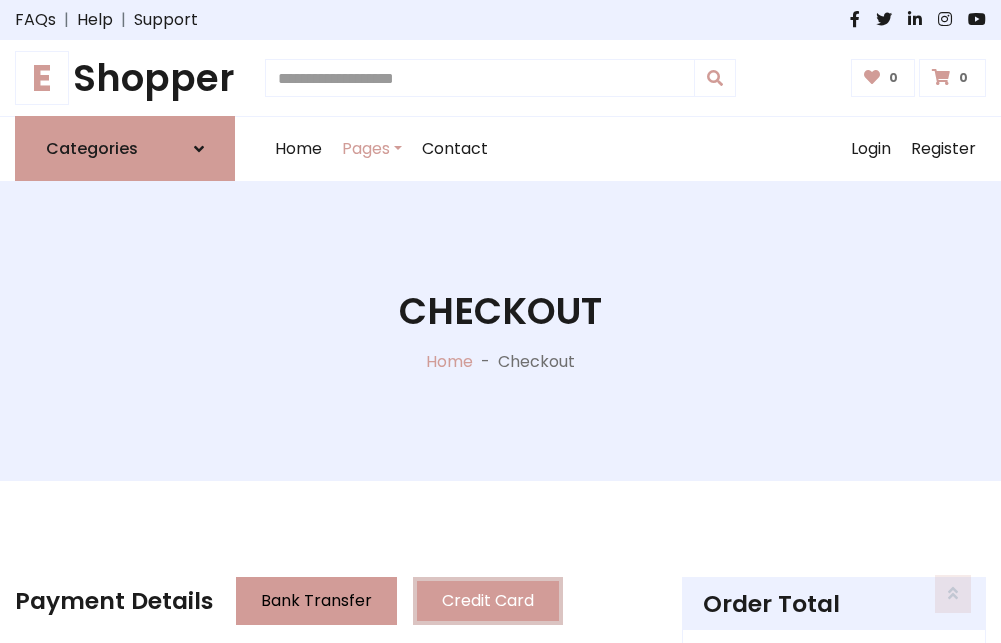 click on "E Shopper" at bounding box center [125, 78] 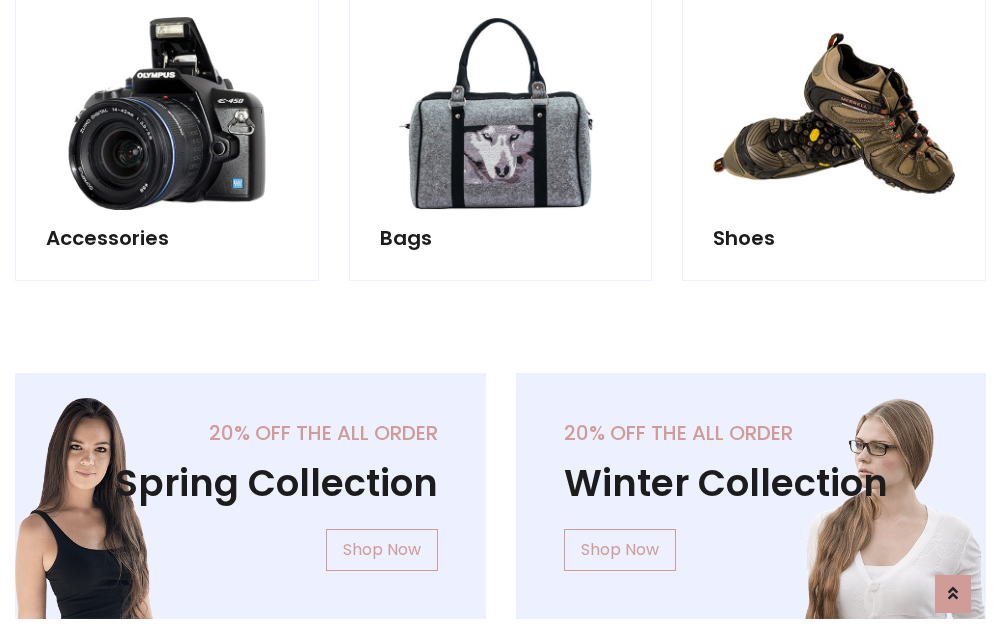 scroll, scrollTop: 770, scrollLeft: 0, axis: vertical 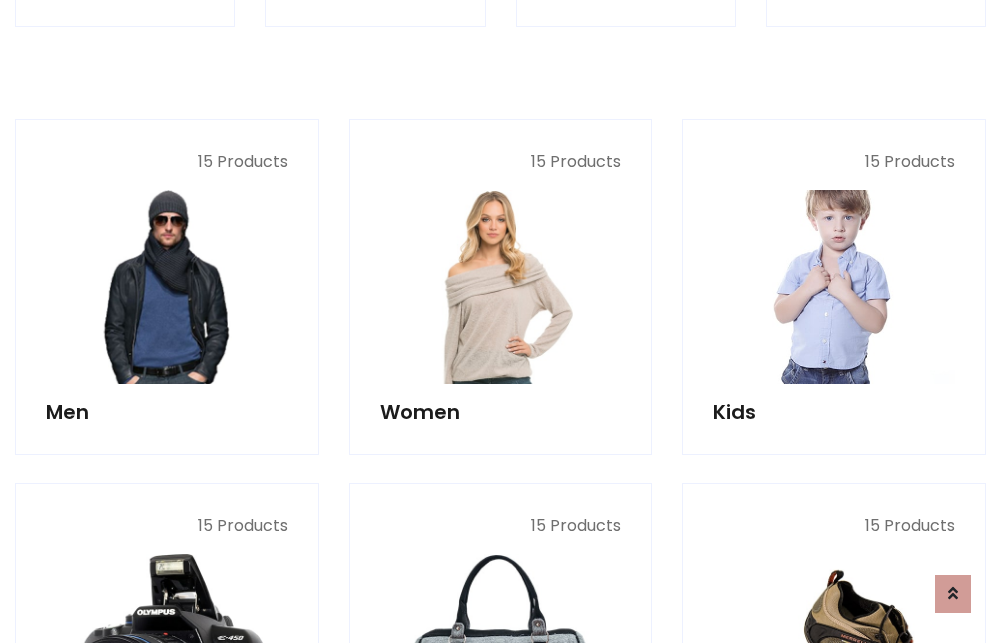 click at bounding box center (834, 287) 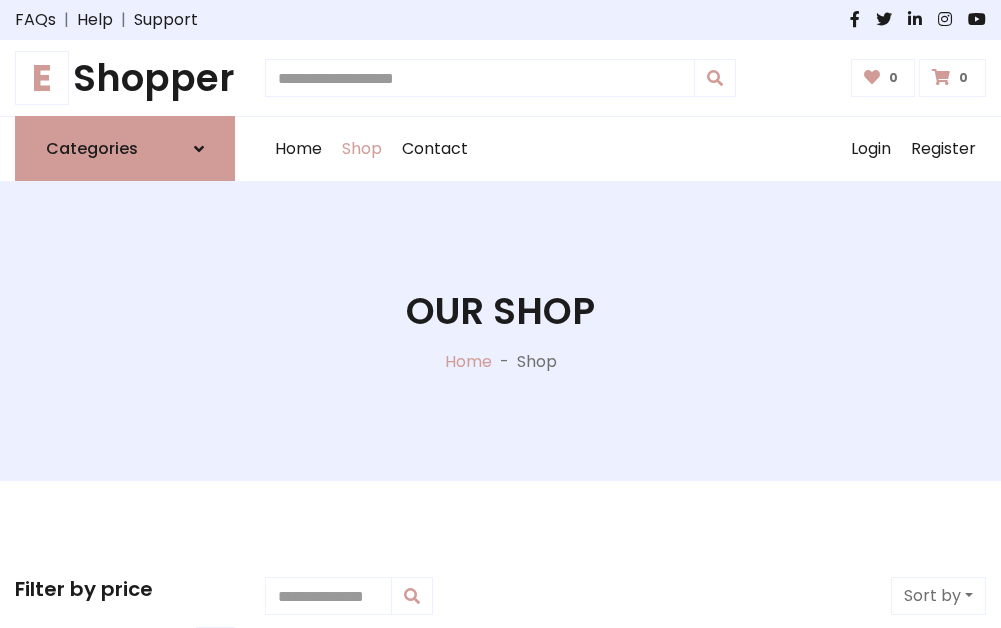 scroll, scrollTop: 549, scrollLeft: 0, axis: vertical 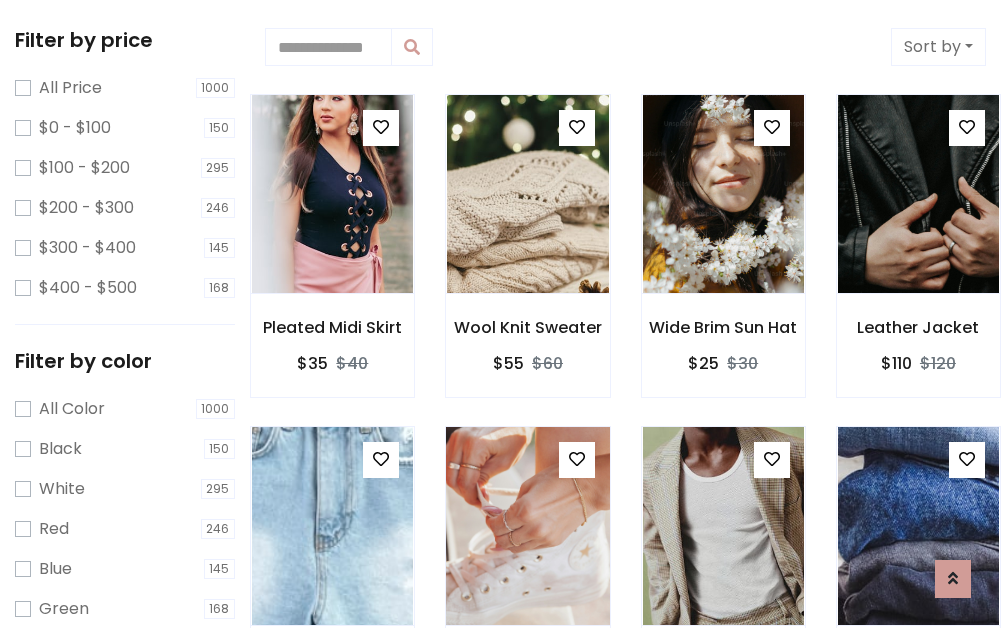 click at bounding box center (577, 459) 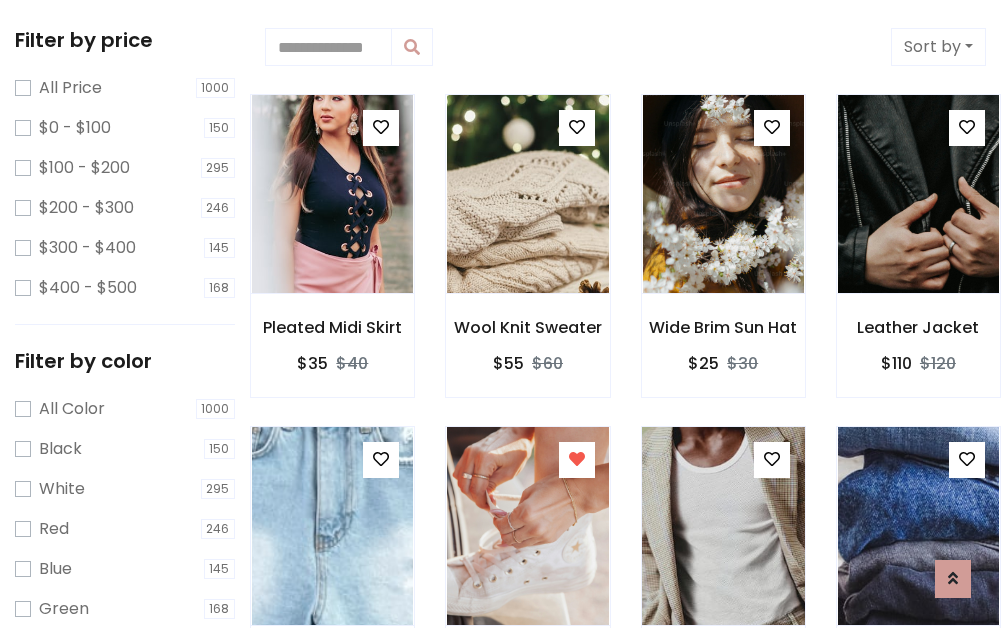 click at bounding box center (723, 526) 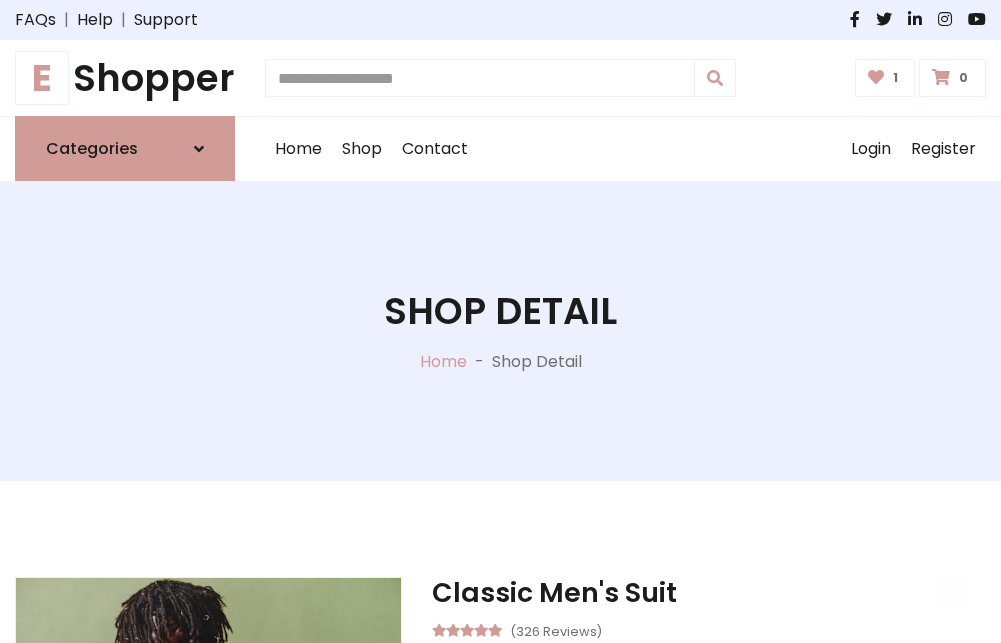 scroll, scrollTop: 262, scrollLeft: 0, axis: vertical 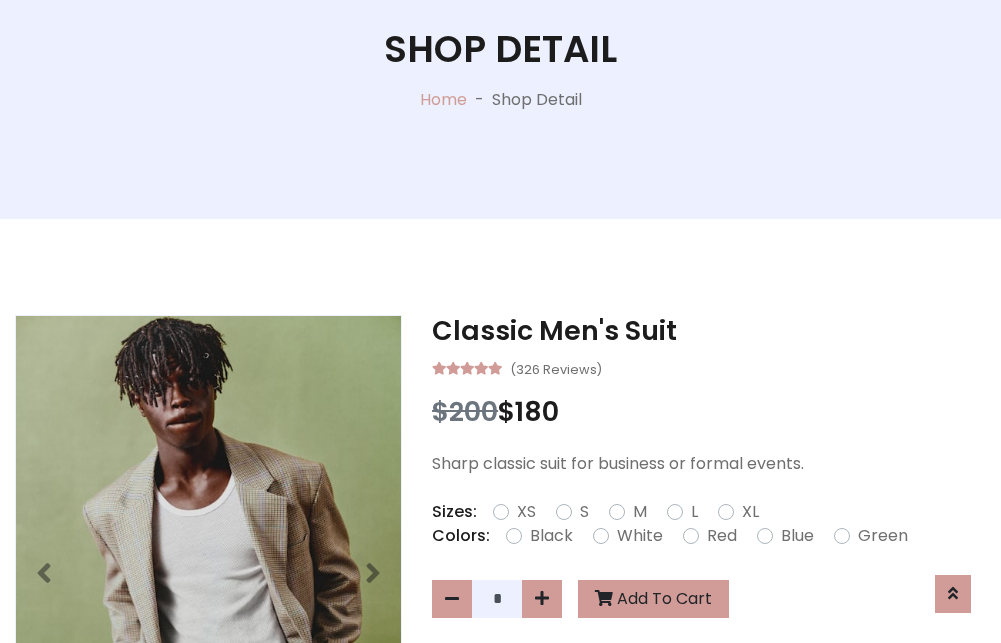 click on "XL" at bounding box center (750, 512) 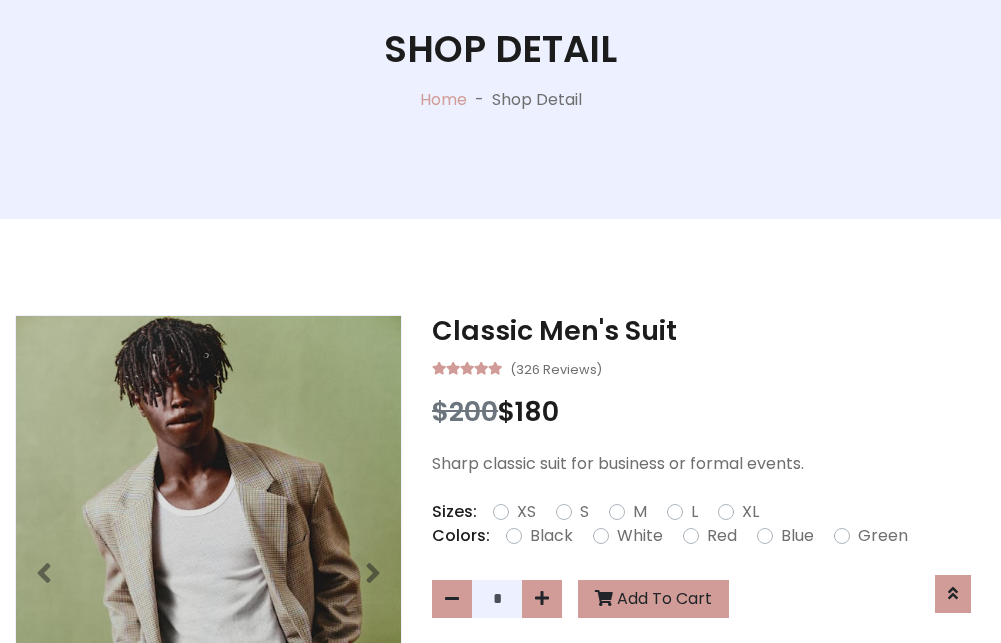 click on "Black" at bounding box center (551, 536) 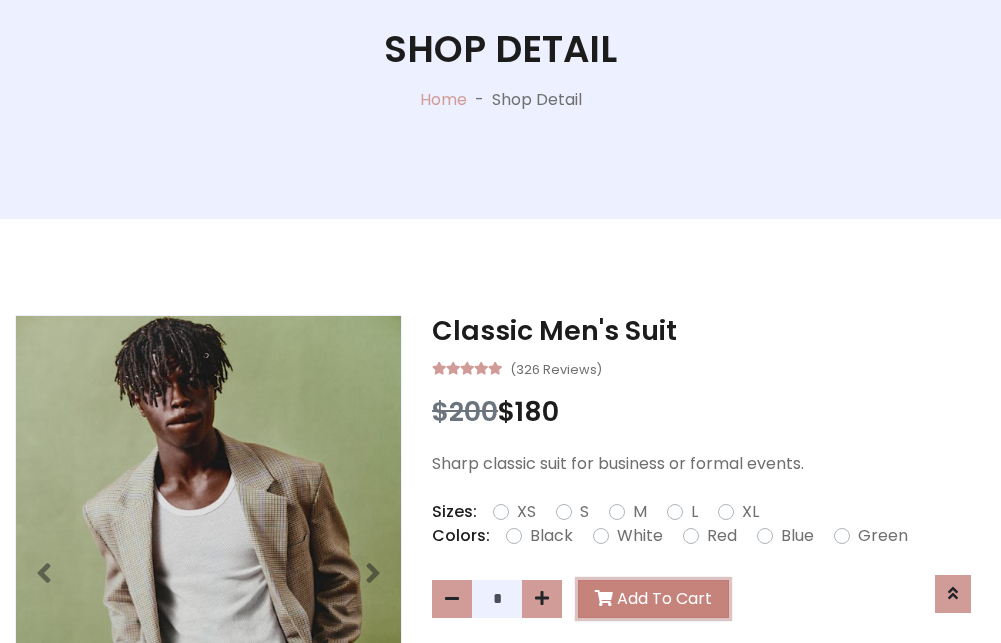click on "Add To Cart" at bounding box center (653, 599) 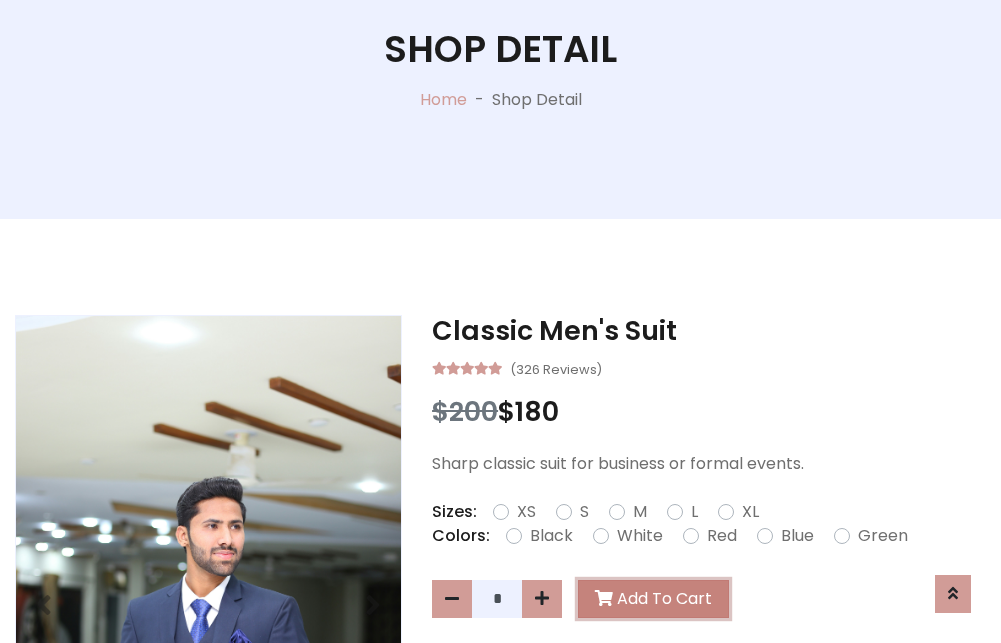 scroll, scrollTop: 0, scrollLeft: 0, axis: both 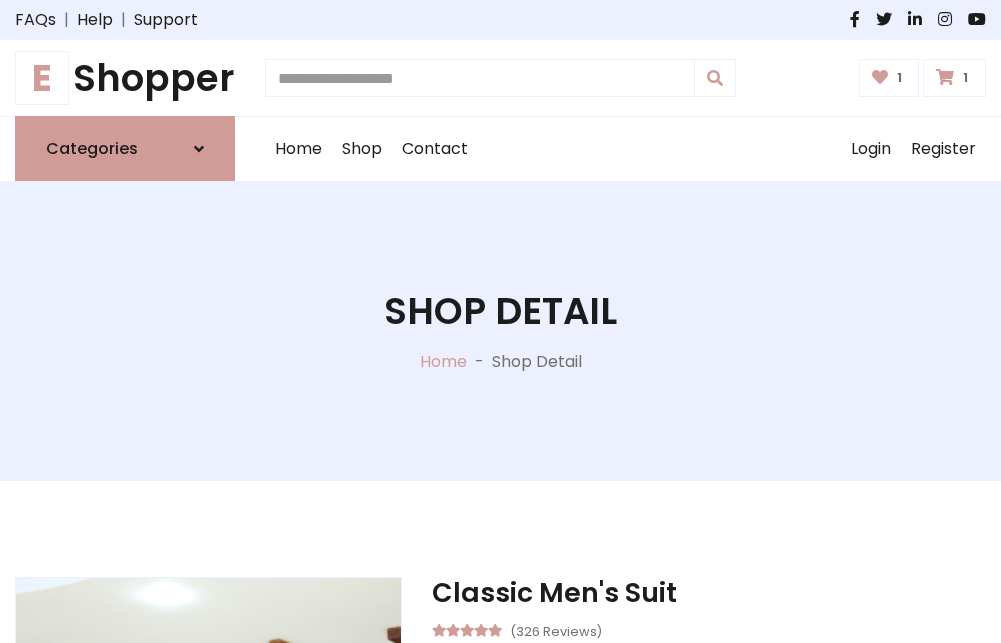click at bounding box center (945, 77) 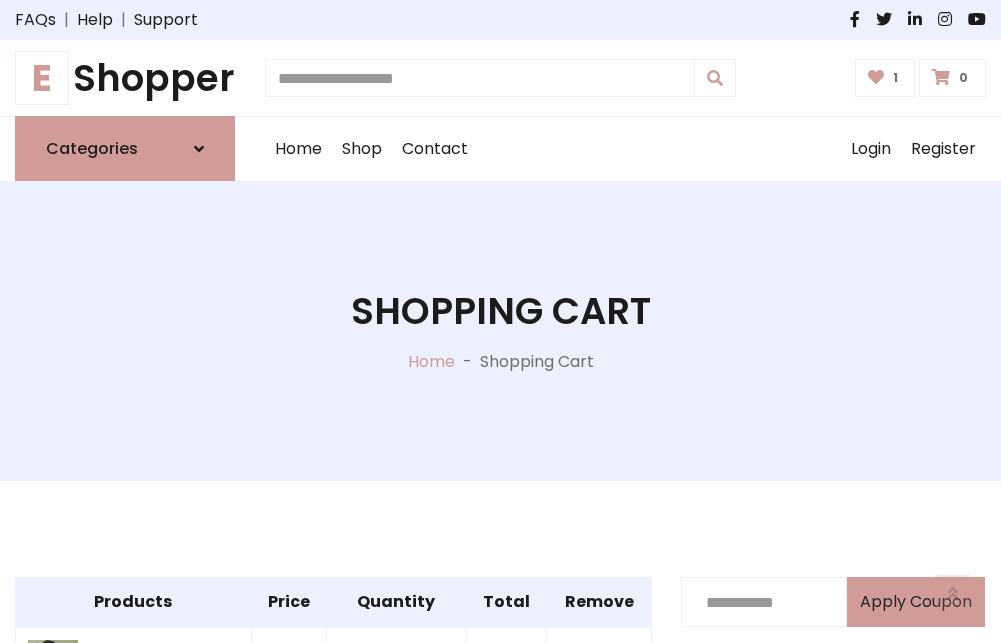 scroll, scrollTop: 570, scrollLeft: 0, axis: vertical 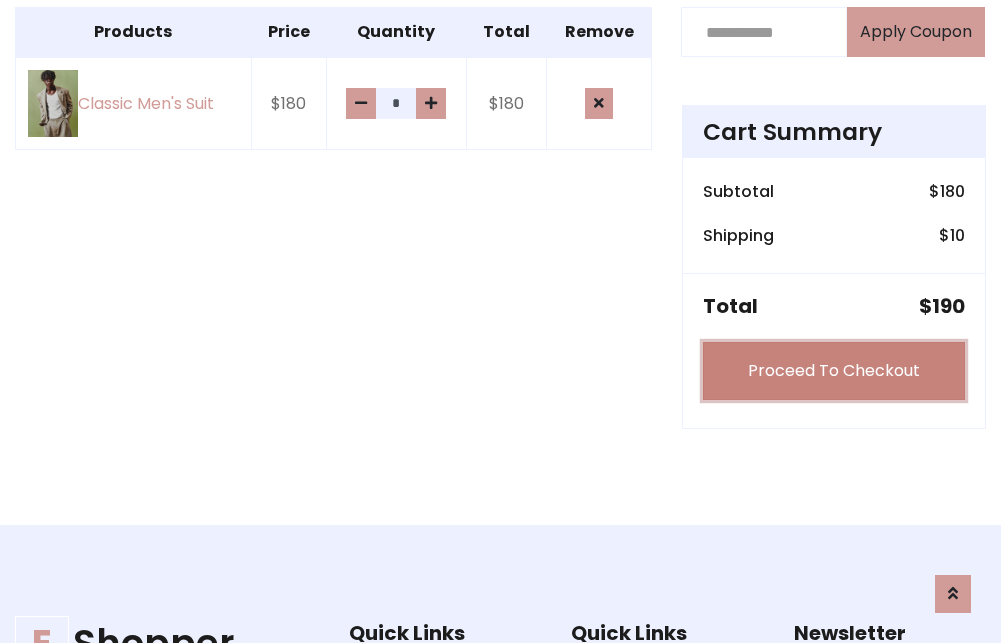 click on "Proceed To Checkout" at bounding box center [834, 371] 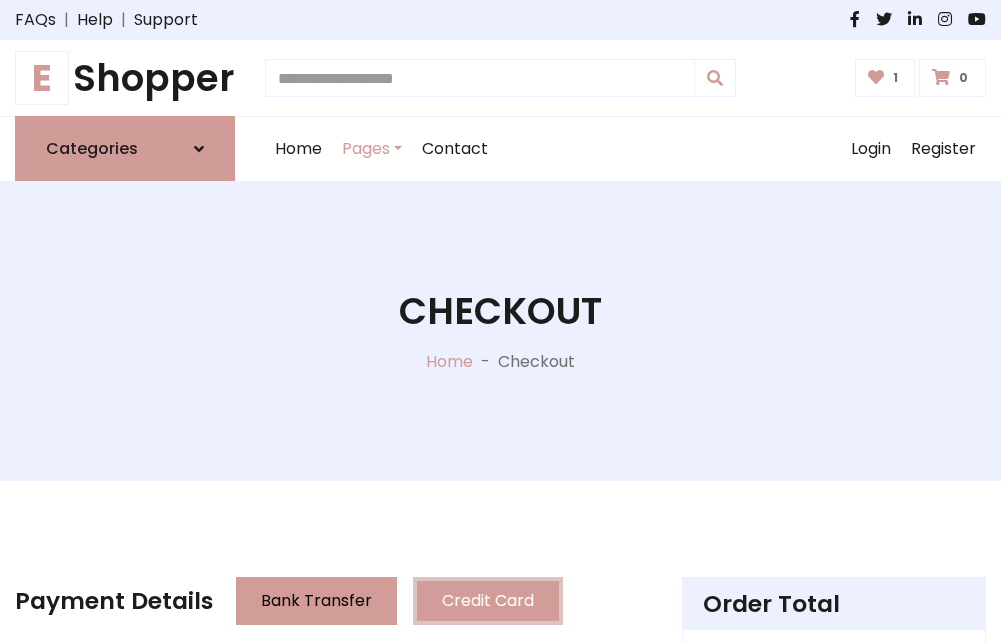 scroll, scrollTop: 201, scrollLeft: 0, axis: vertical 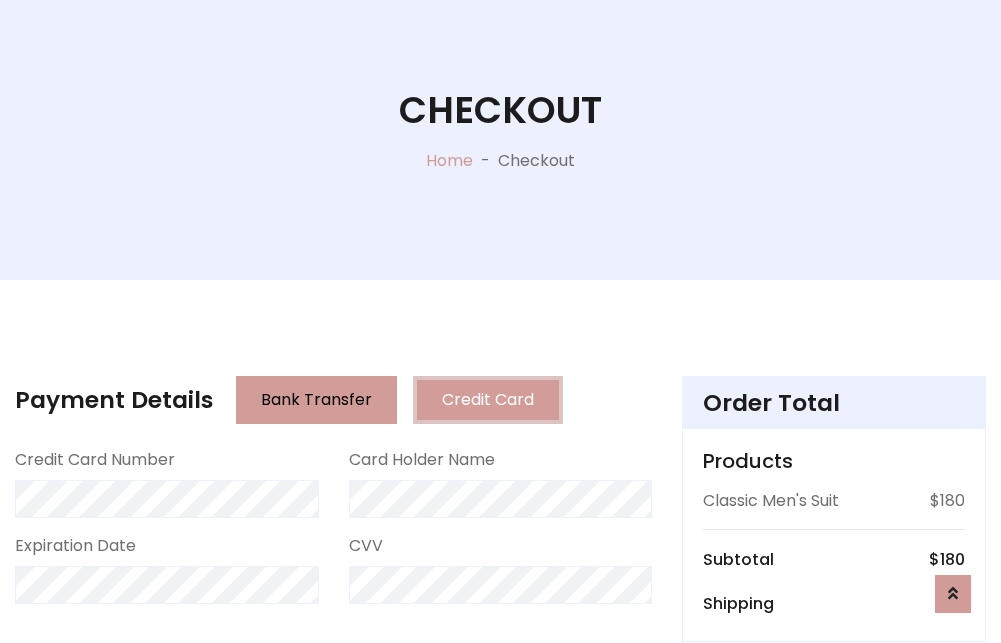click on "Go to shipping" at bounding box center [834, 817] 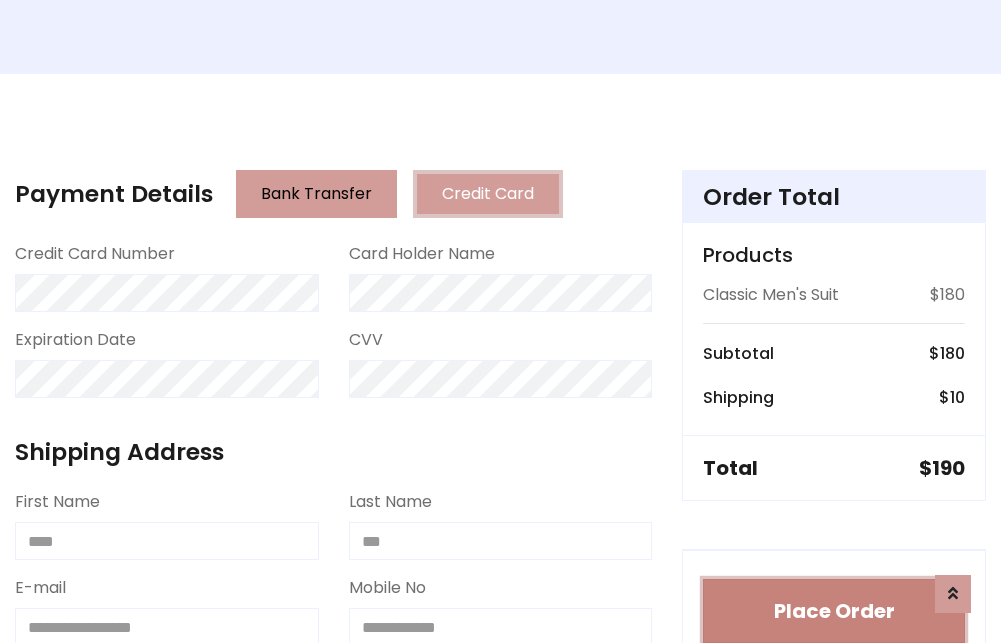 type 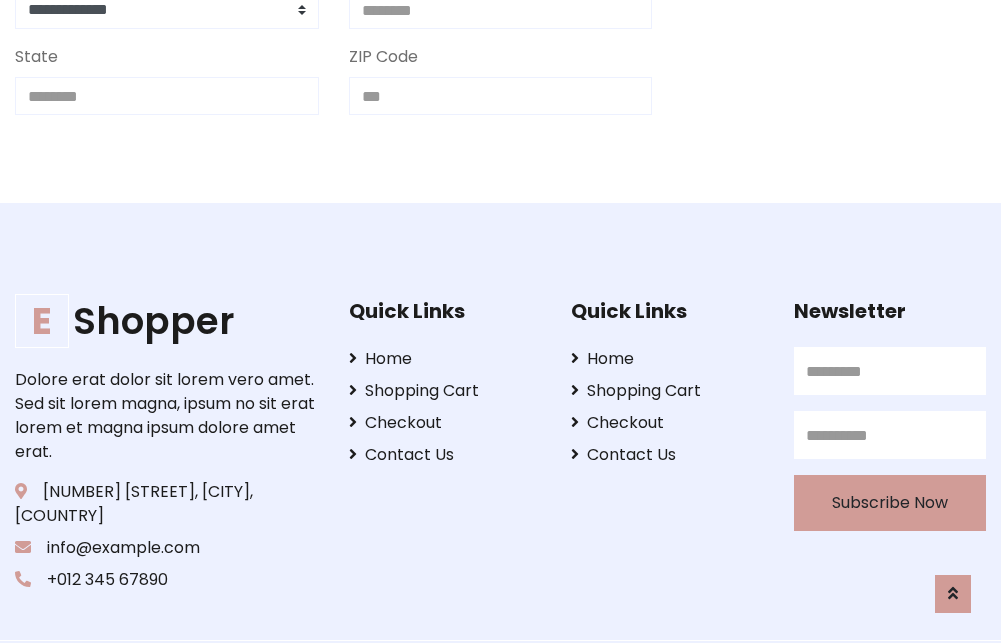 scroll, scrollTop: 713, scrollLeft: 0, axis: vertical 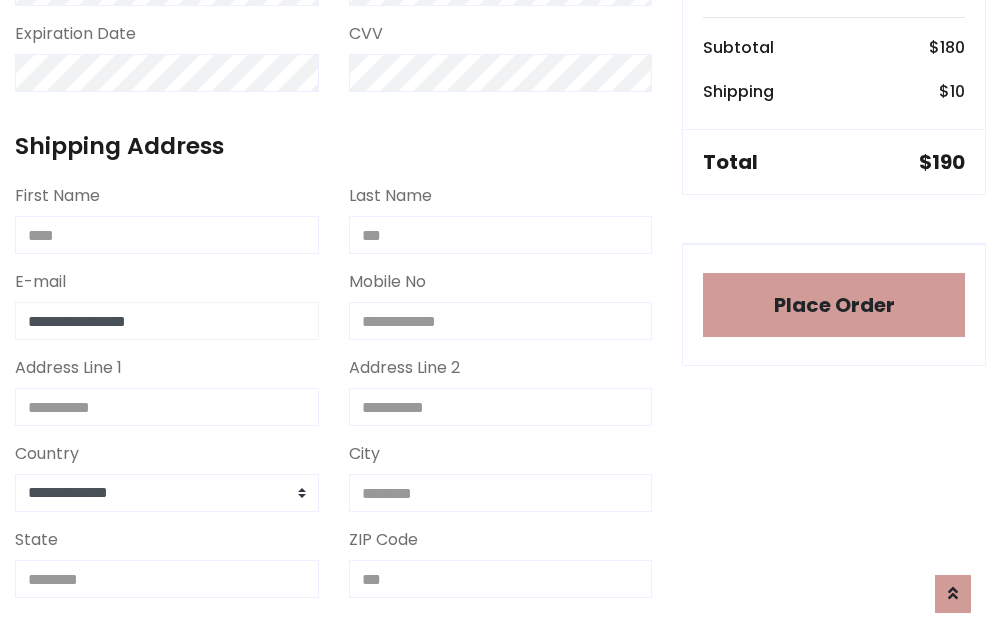 type on "**********" 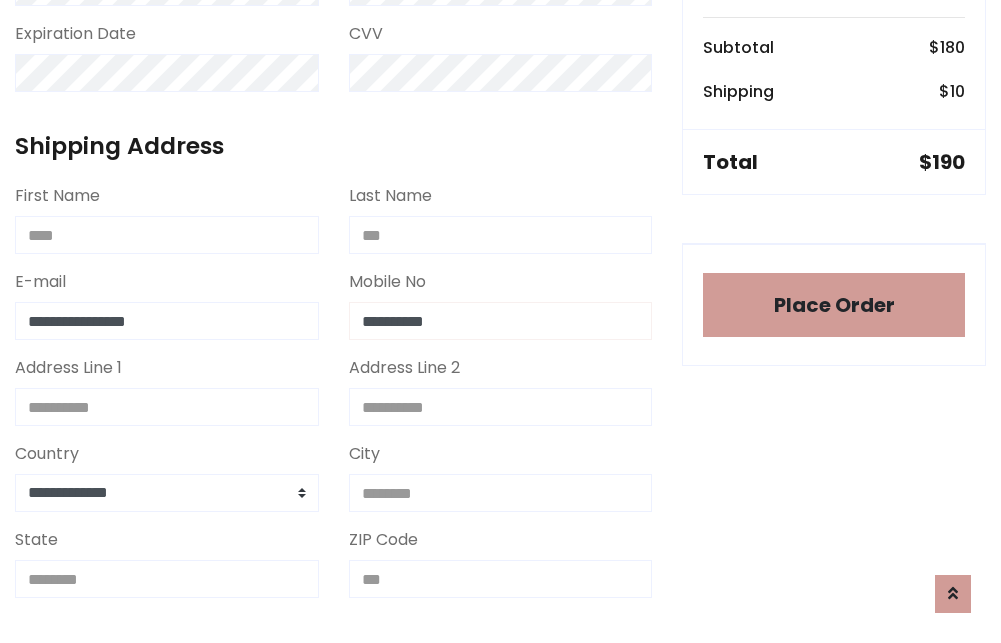 scroll, scrollTop: 573, scrollLeft: 0, axis: vertical 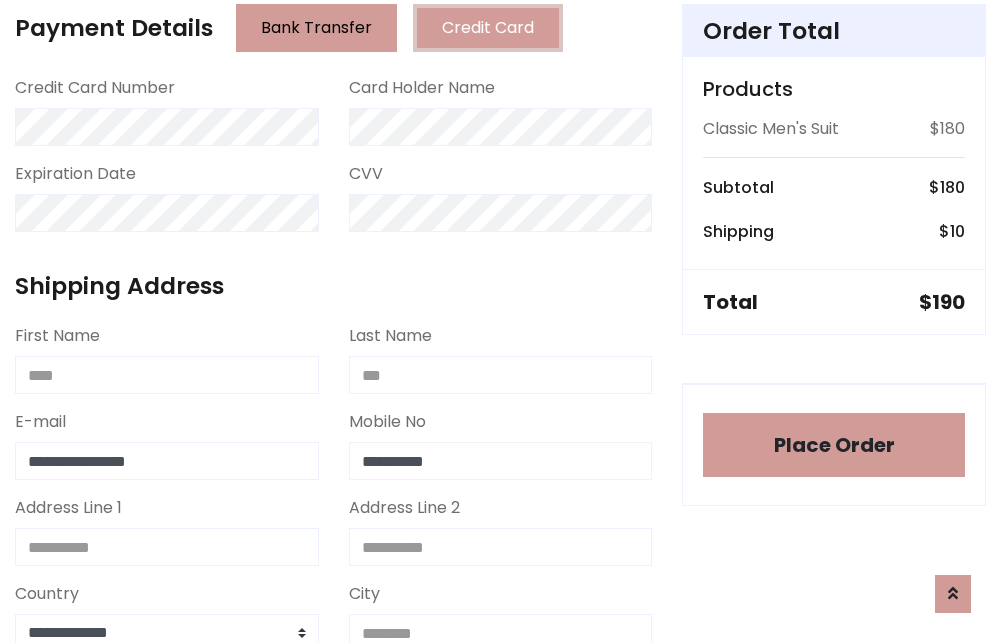 type on "**********" 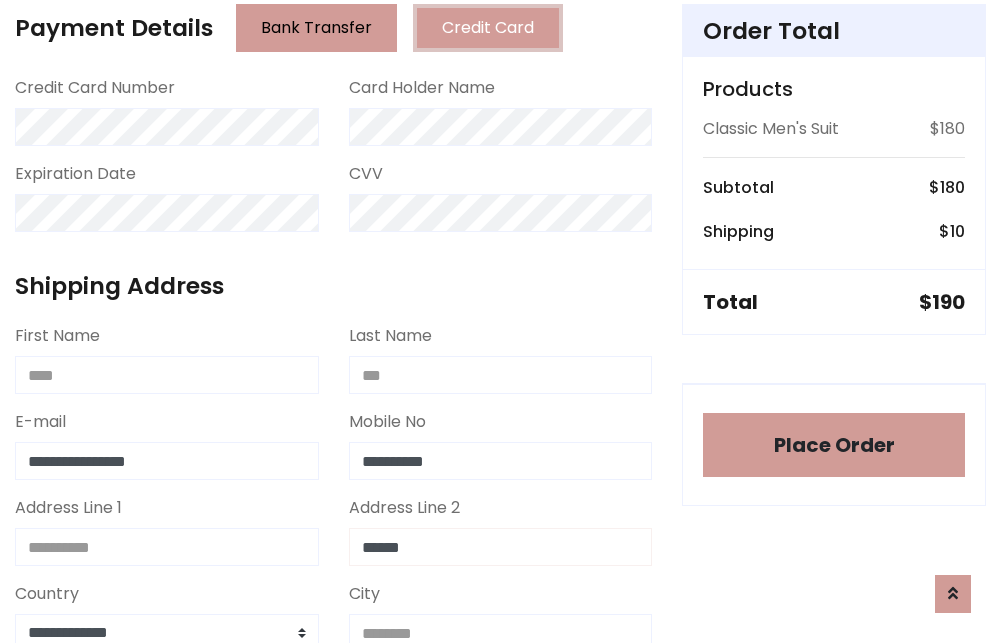 type on "******" 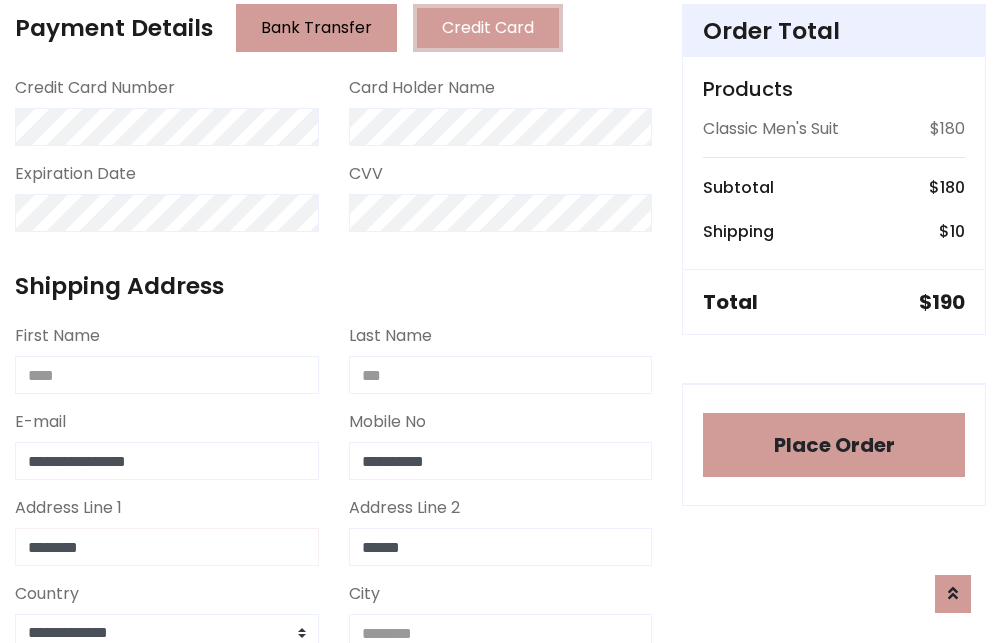 type on "********" 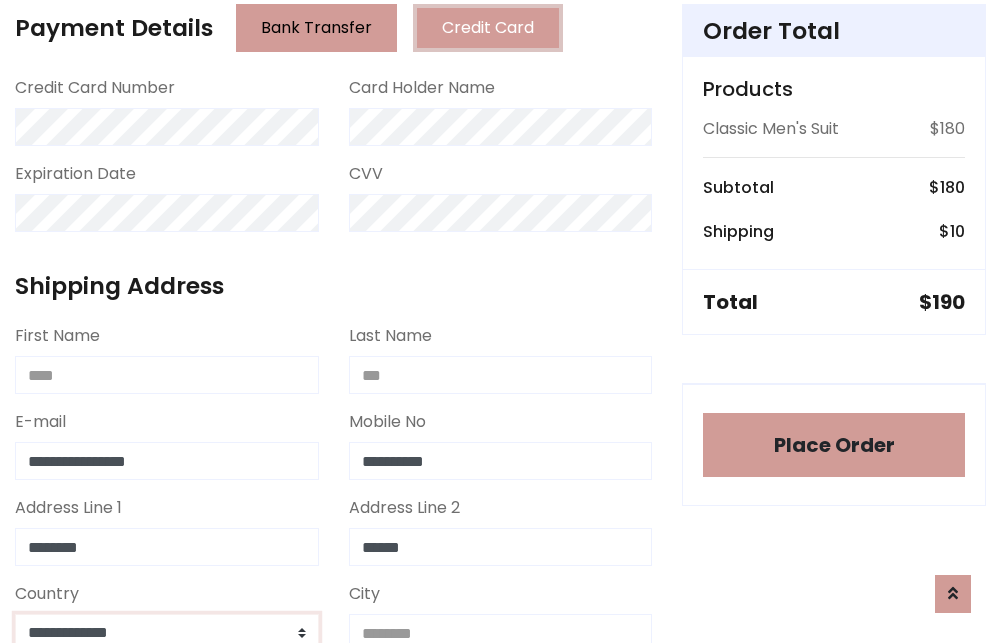 select on "*******" 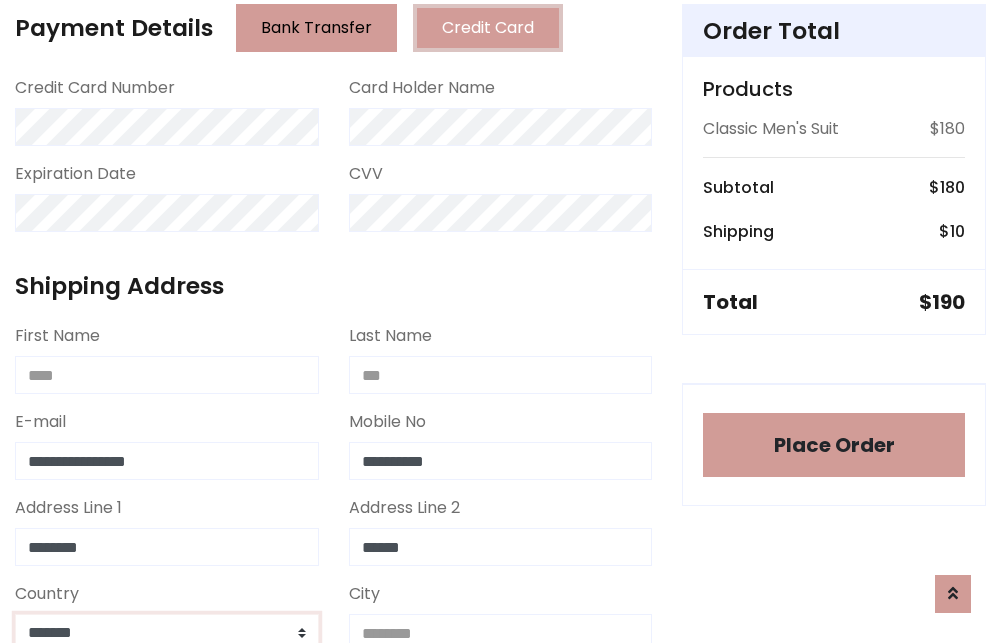 scroll, scrollTop: 583, scrollLeft: 0, axis: vertical 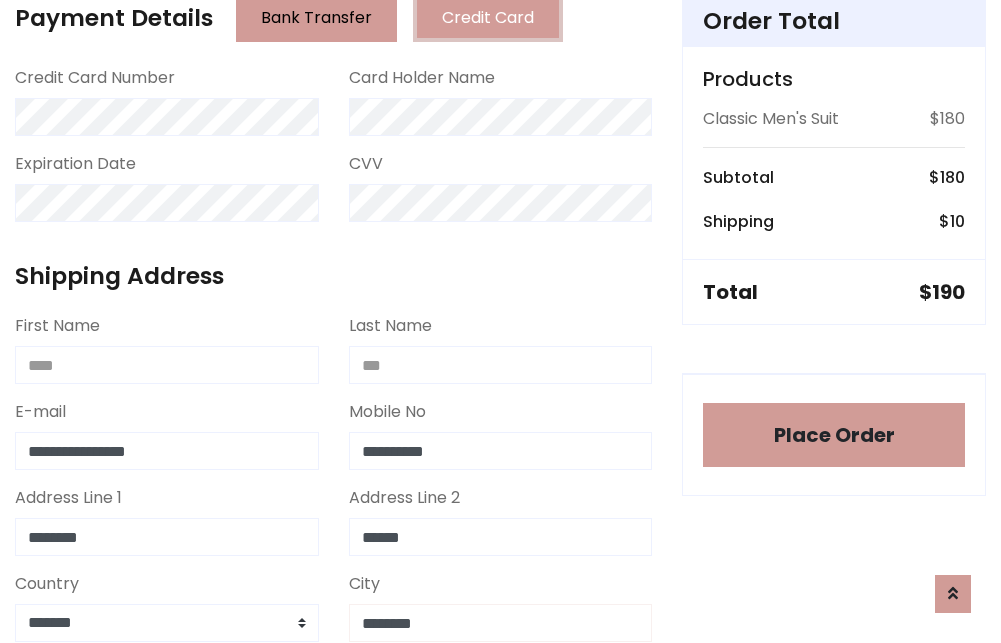 type on "********" 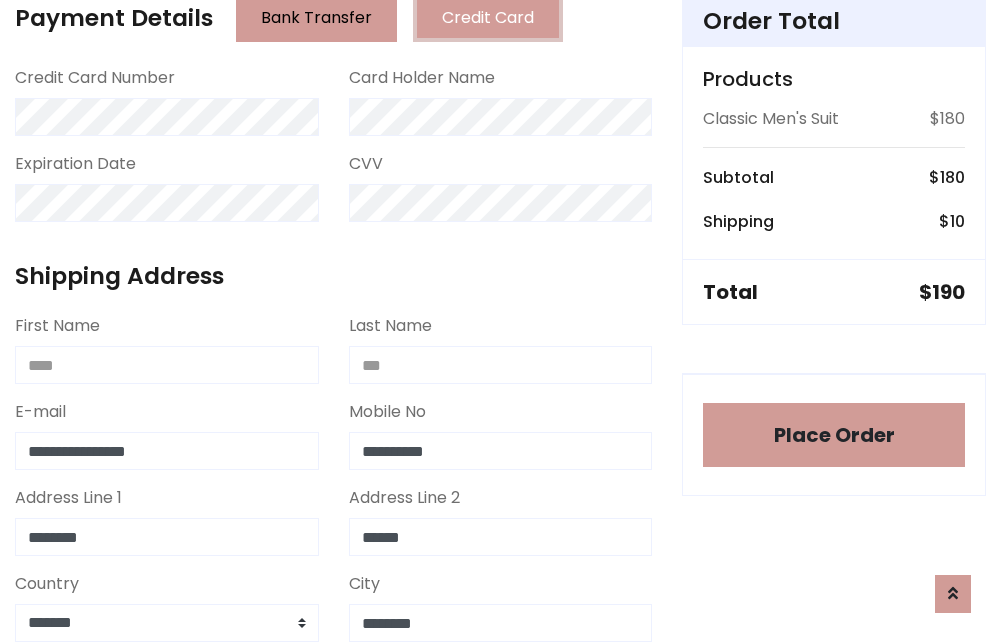 scroll, scrollTop: 971, scrollLeft: 0, axis: vertical 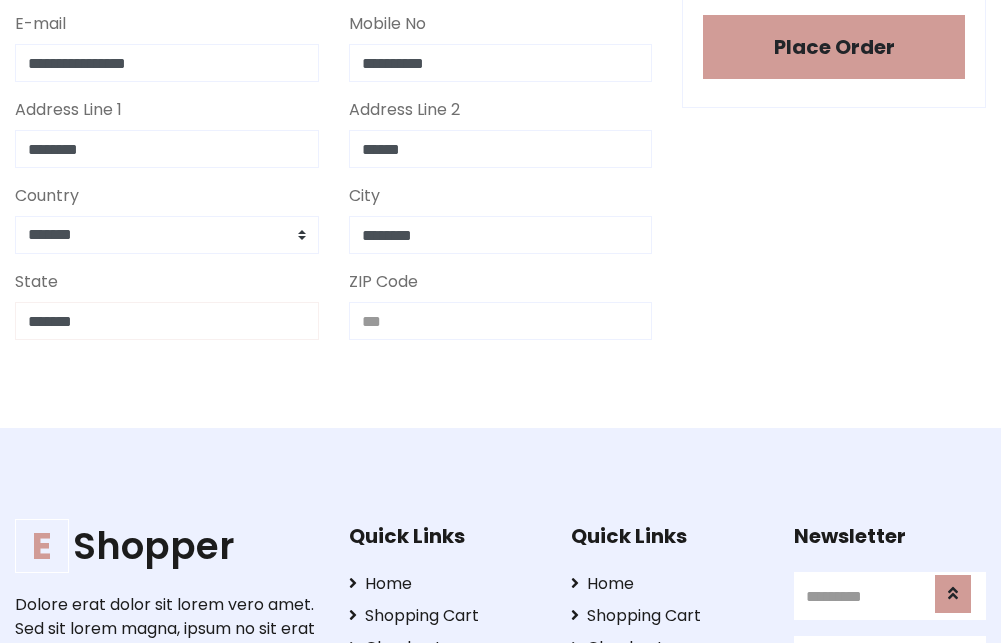 type on "*******" 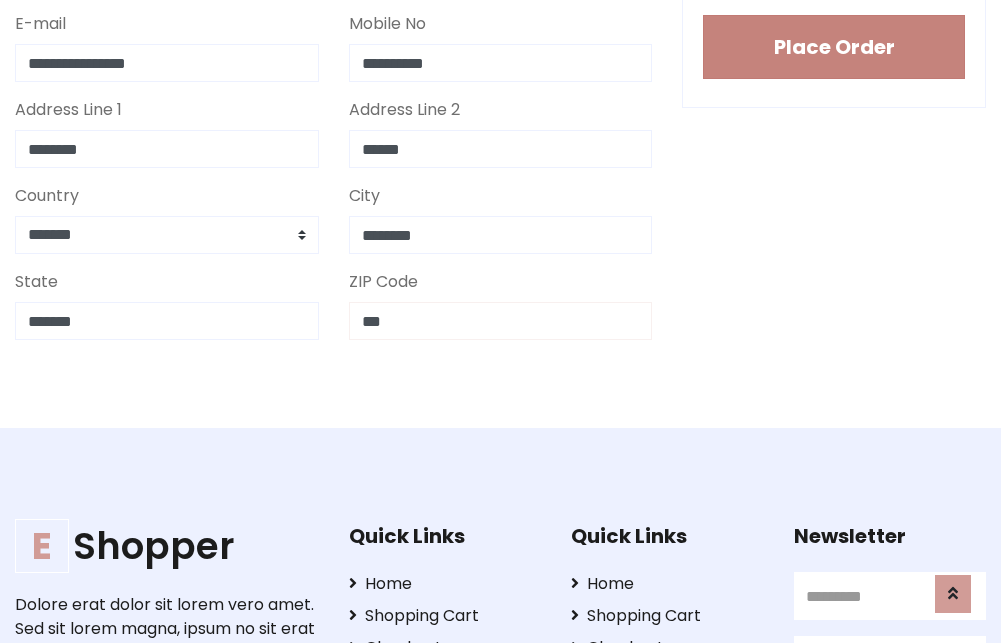 type on "***" 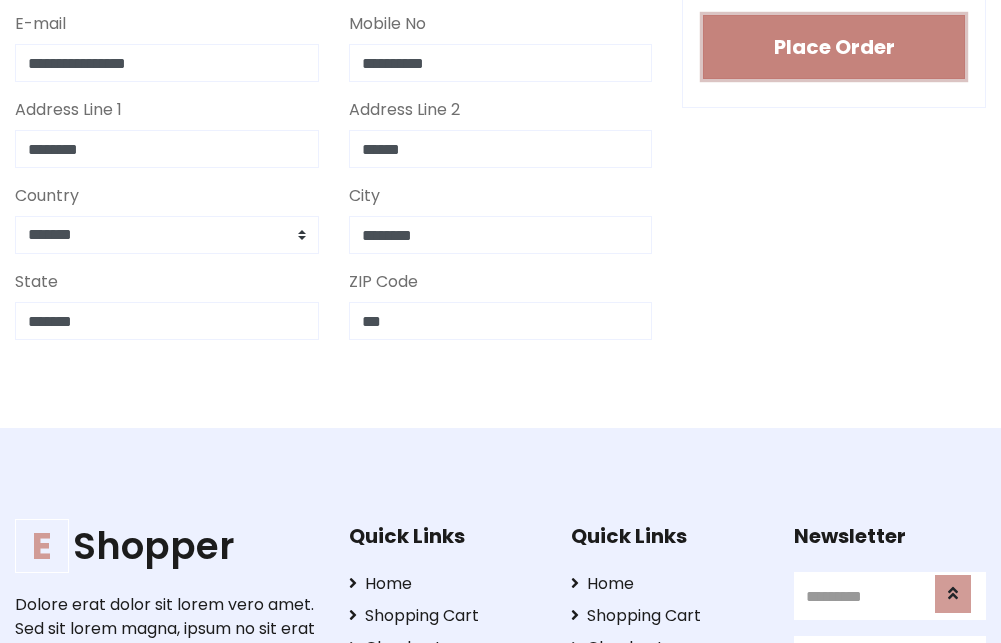 click on "Place Order" at bounding box center [834, 47] 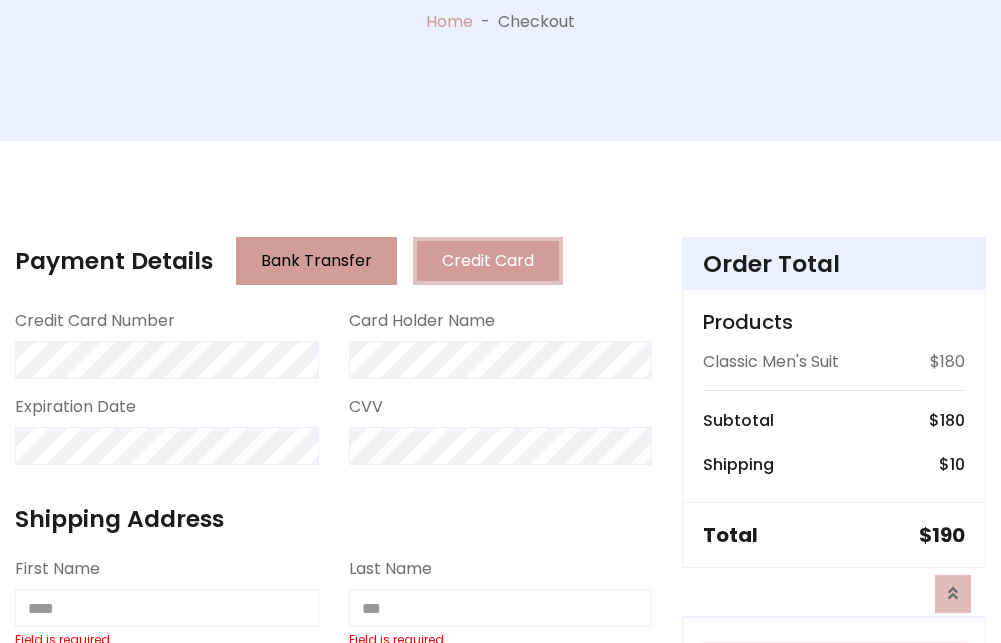 scroll, scrollTop: 0, scrollLeft: 0, axis: both 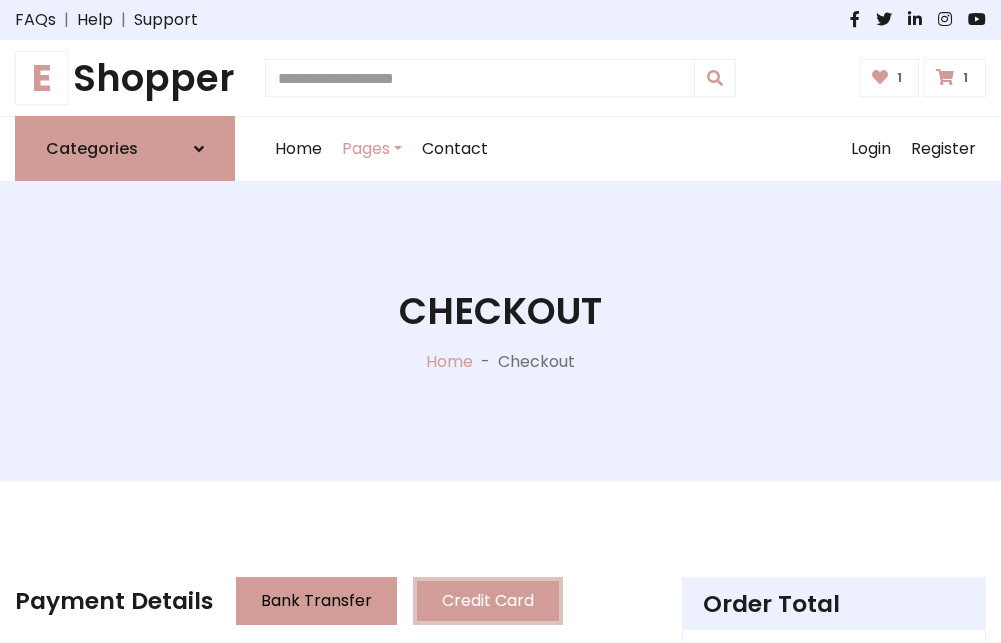 click on "E" at bounding box center (42, 78) 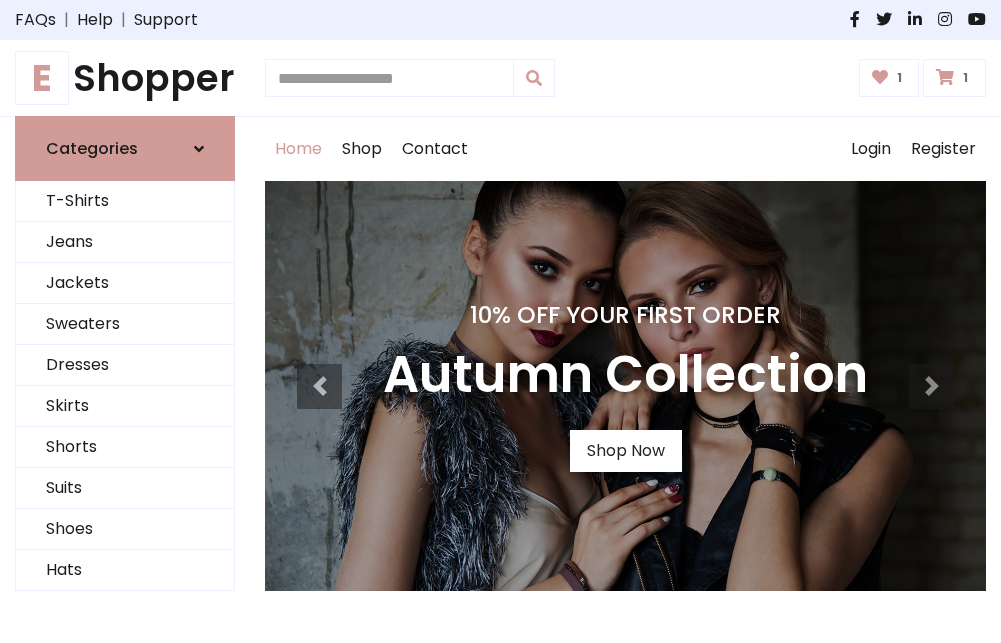 scroll, scrollTop: 0, scrollLeft: 0, axis: both 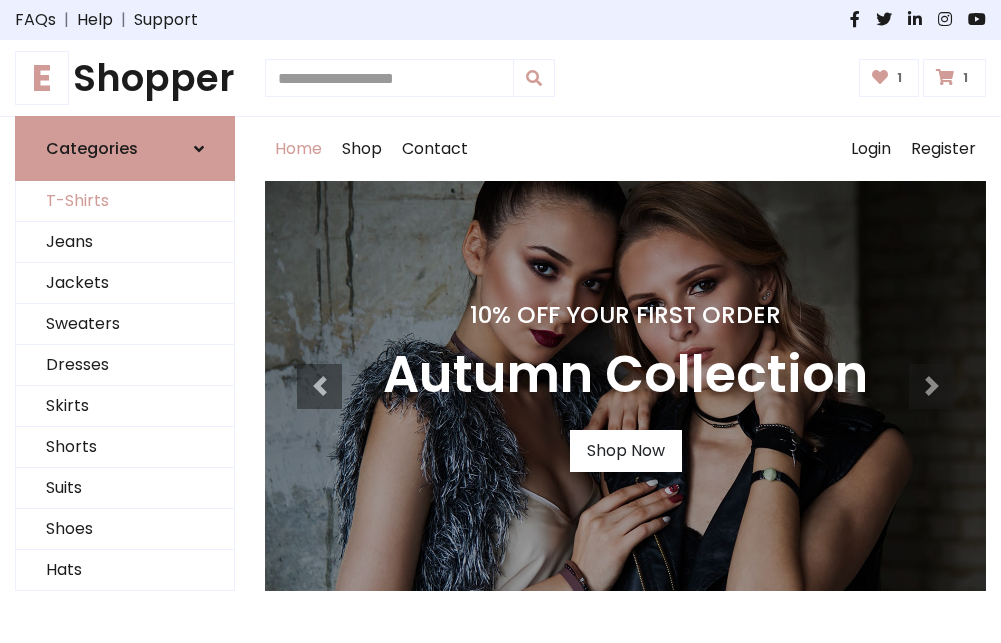 click on "T-Shirts" at bounding box center [125, 201] 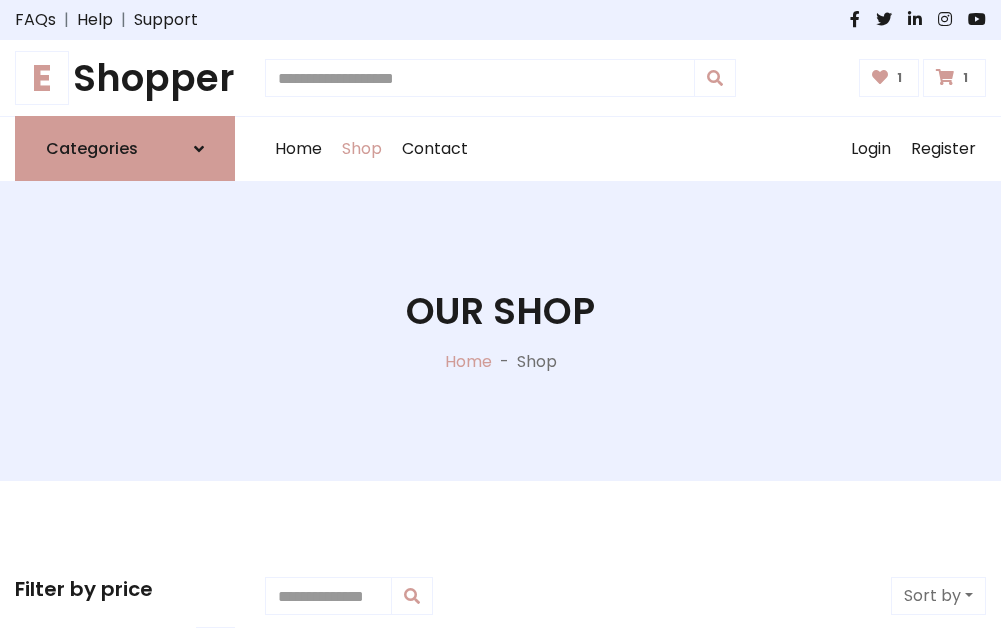 scroll, scrollTop: 0, scrollLeft: 0, axis: both 